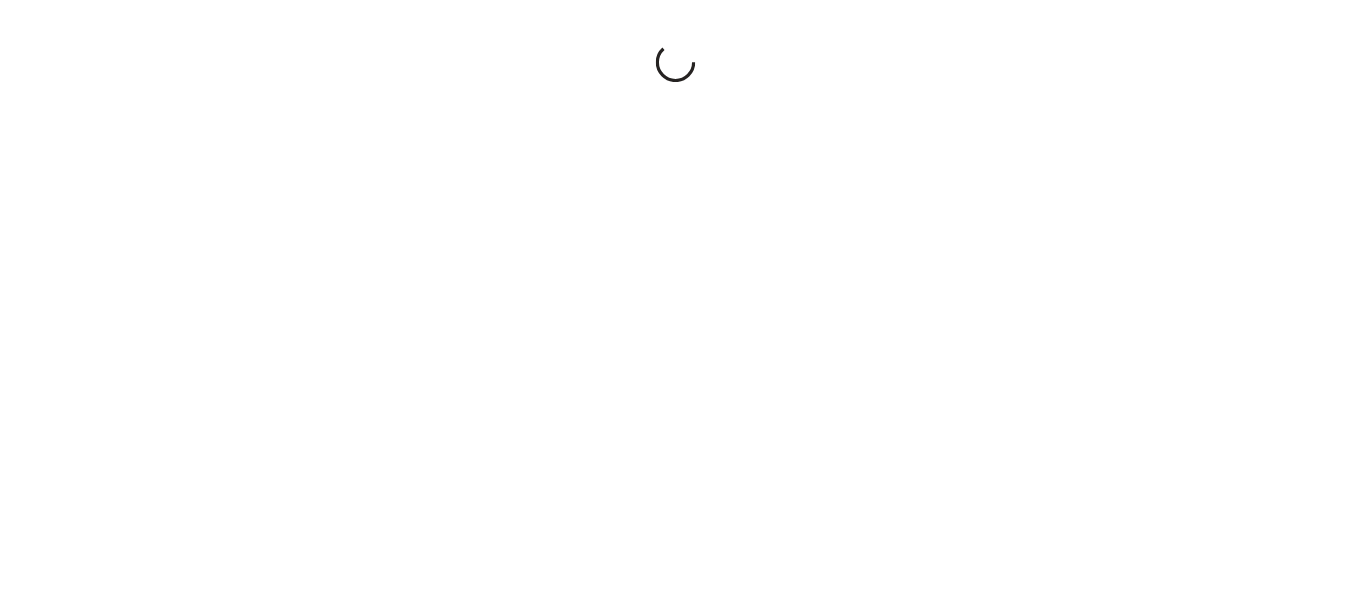 scroll, scrollTop: 0, scrollLeft: 0, axis: both 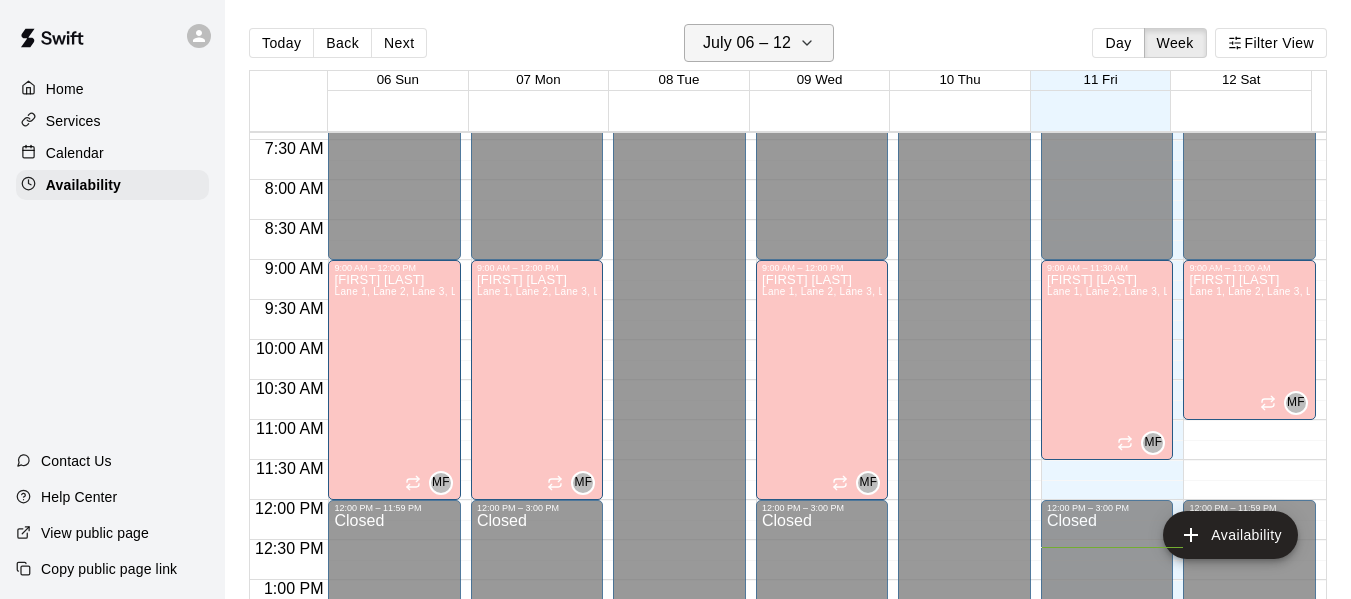 click 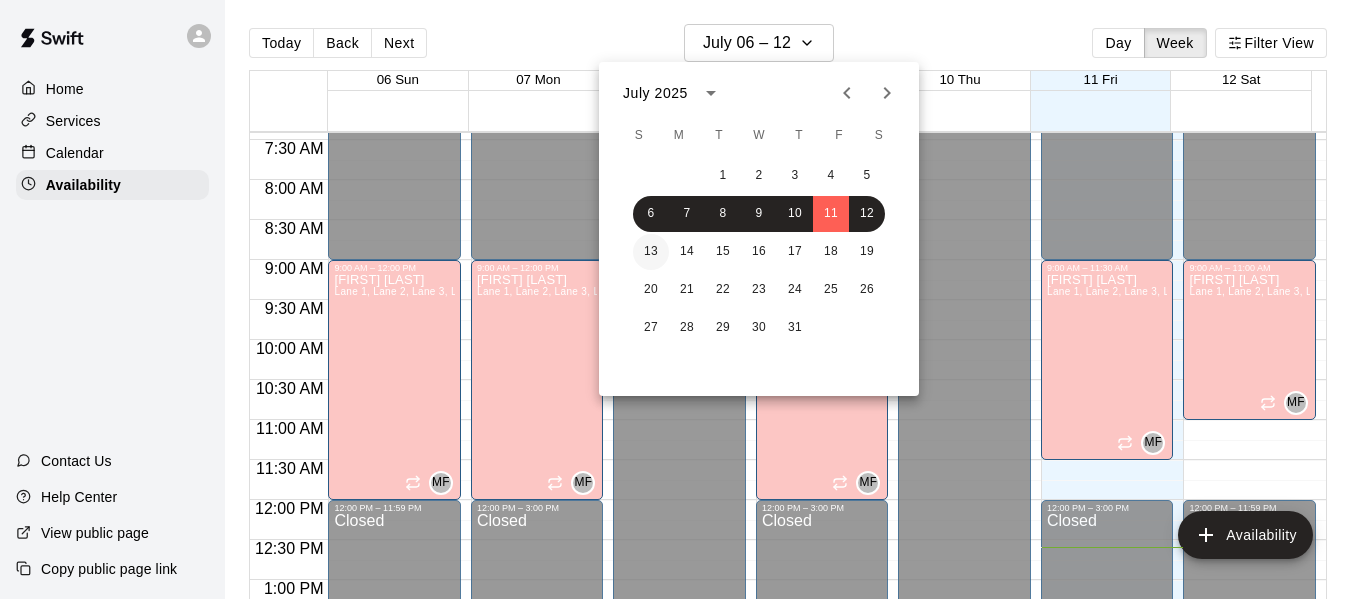 click on "13" at bounding box center (651, 252) 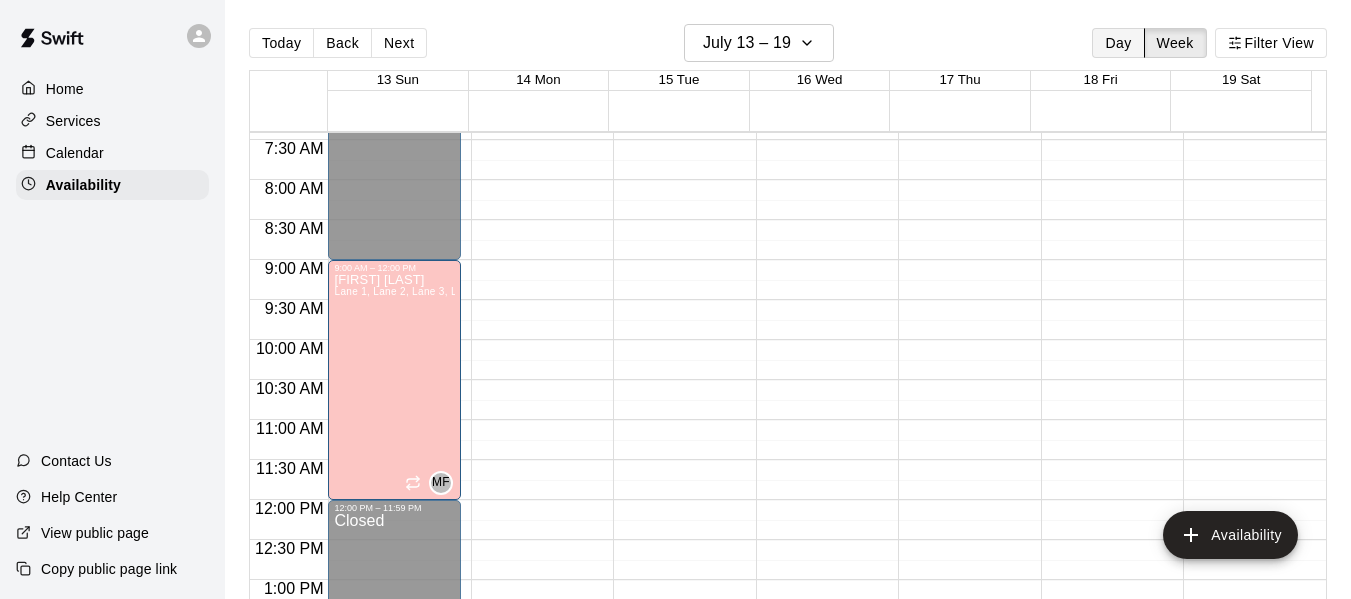 click on "Day" at bounding box center [1118, 43] 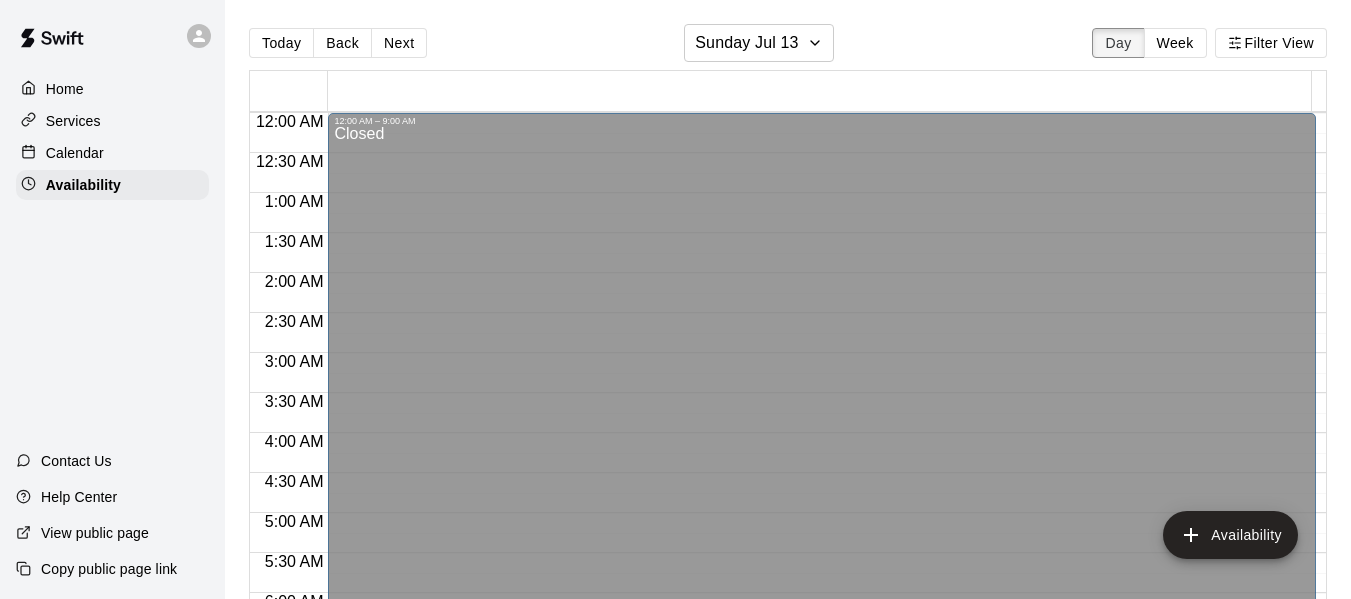 scroll, scrollTop: 1008, scrollLeft: 0, axis: vertical 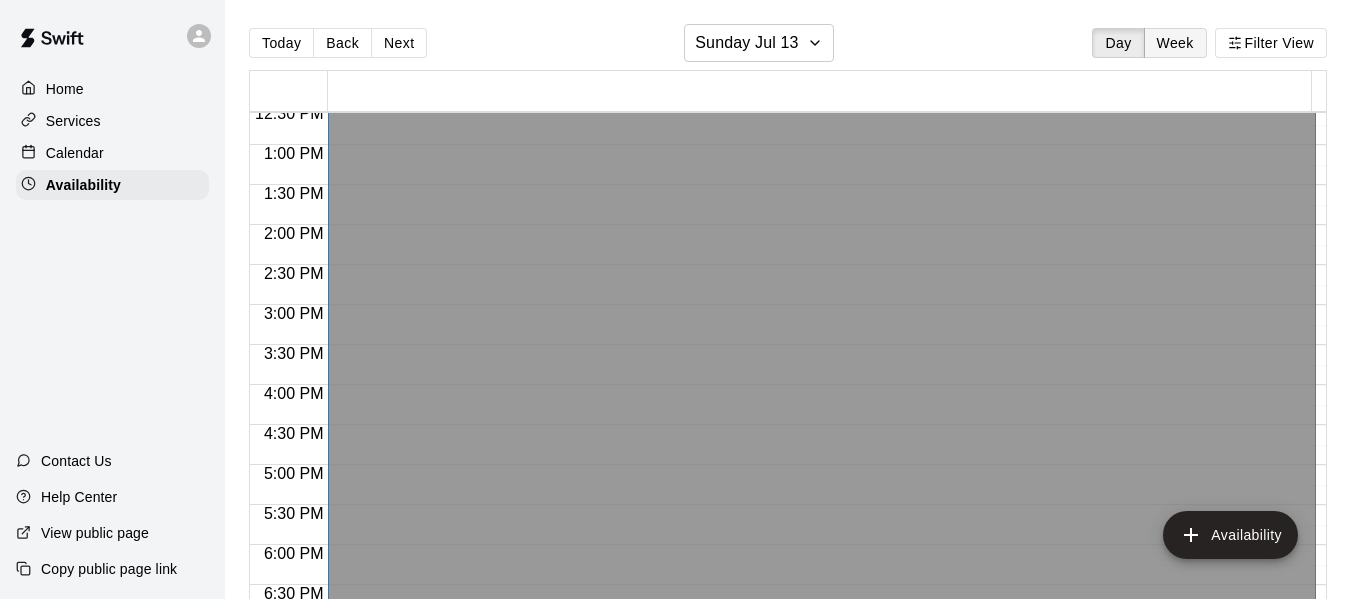 click on "Week" at bounding box center [1175, 43] 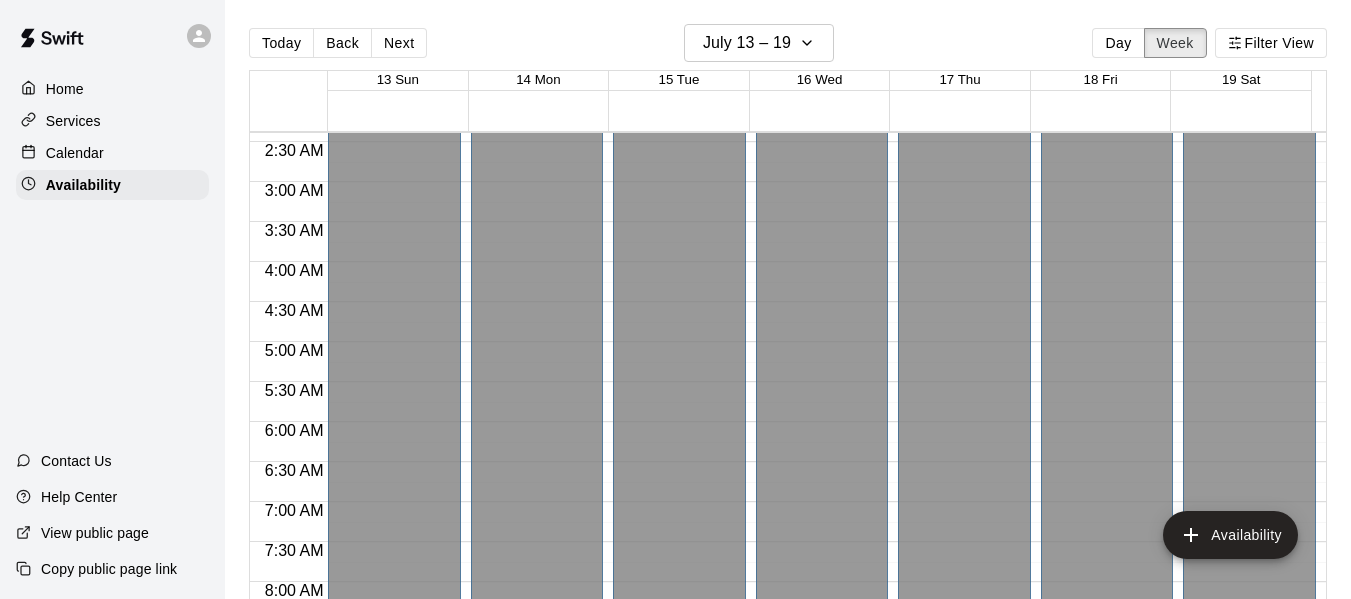 scroll, scrollTop: 182, scrollLeft: 0, axis: vertical 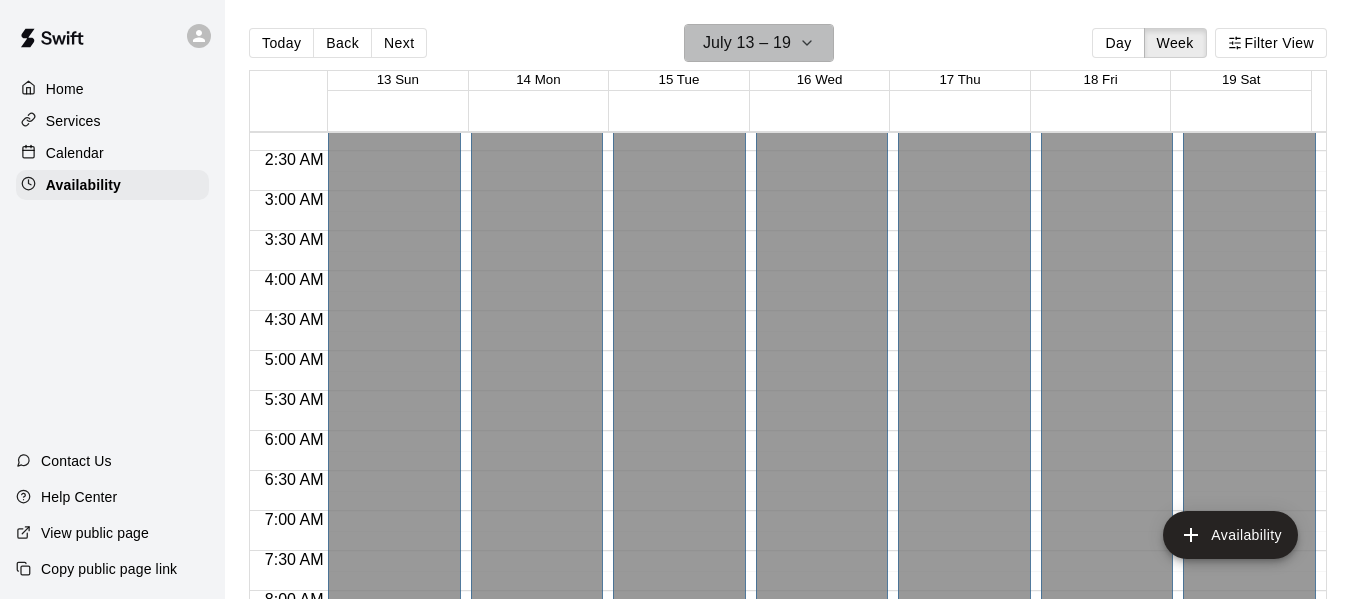 click 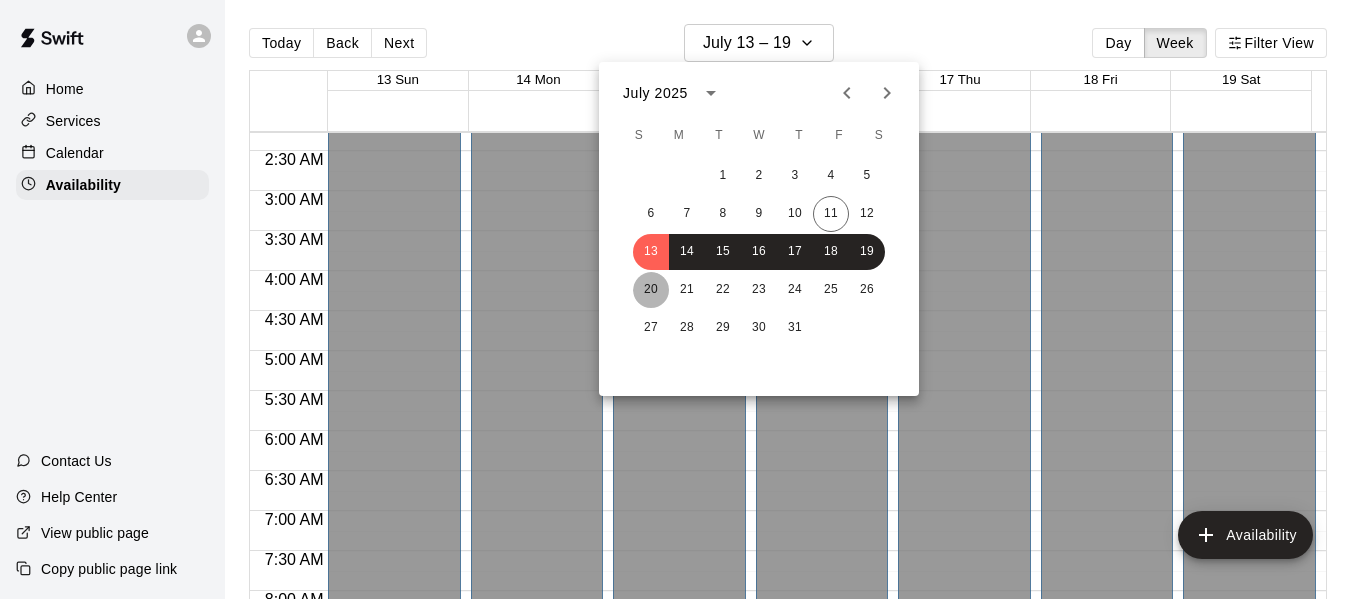 click on "20" at bounding box center (651, 290) 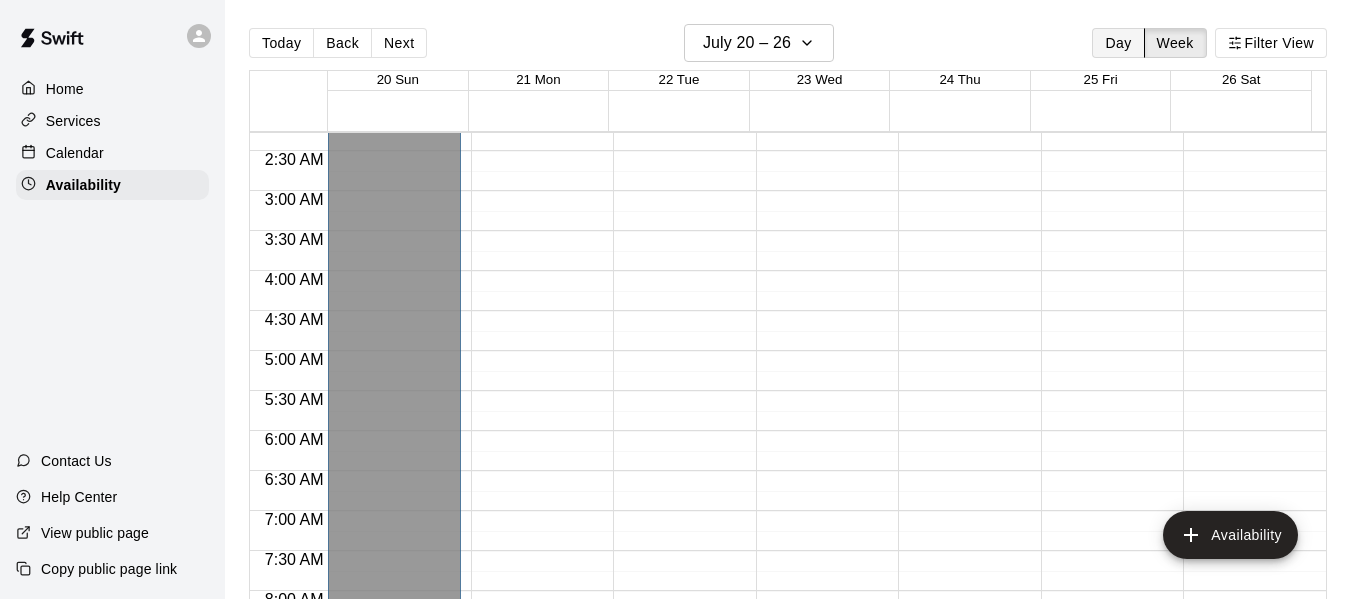 click on "Day" at bounding box center [1118, 43] 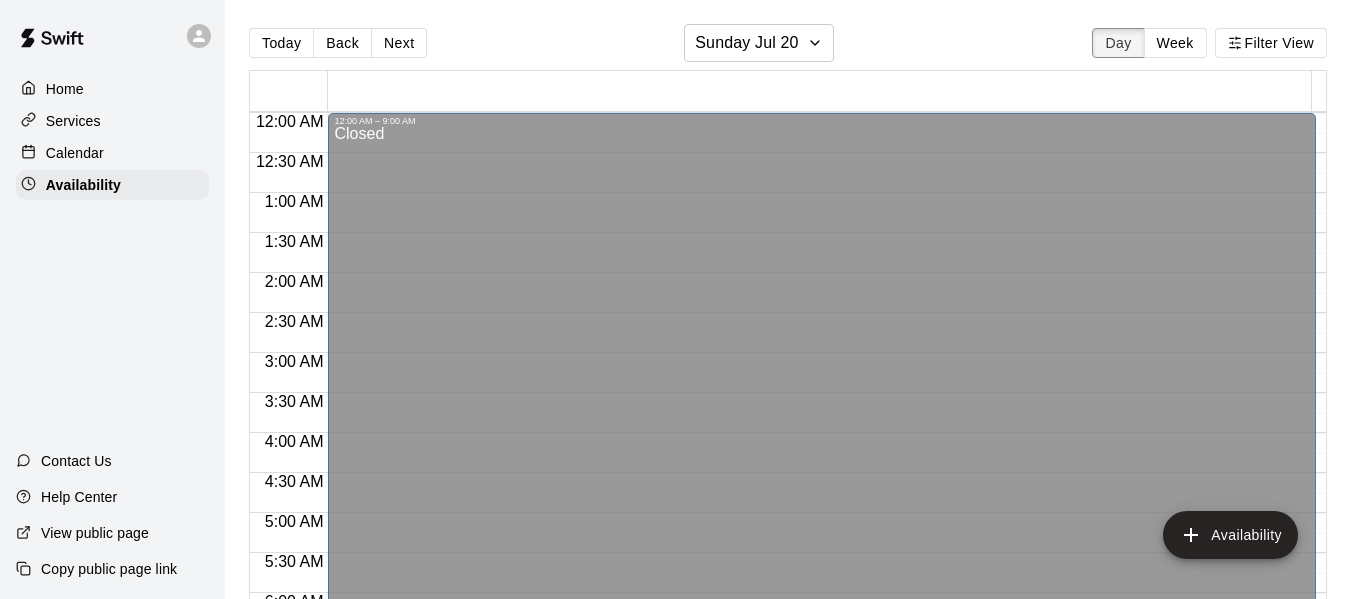 scroll, scrollTop: 1009, scrollLeft: 0, axis: vertical 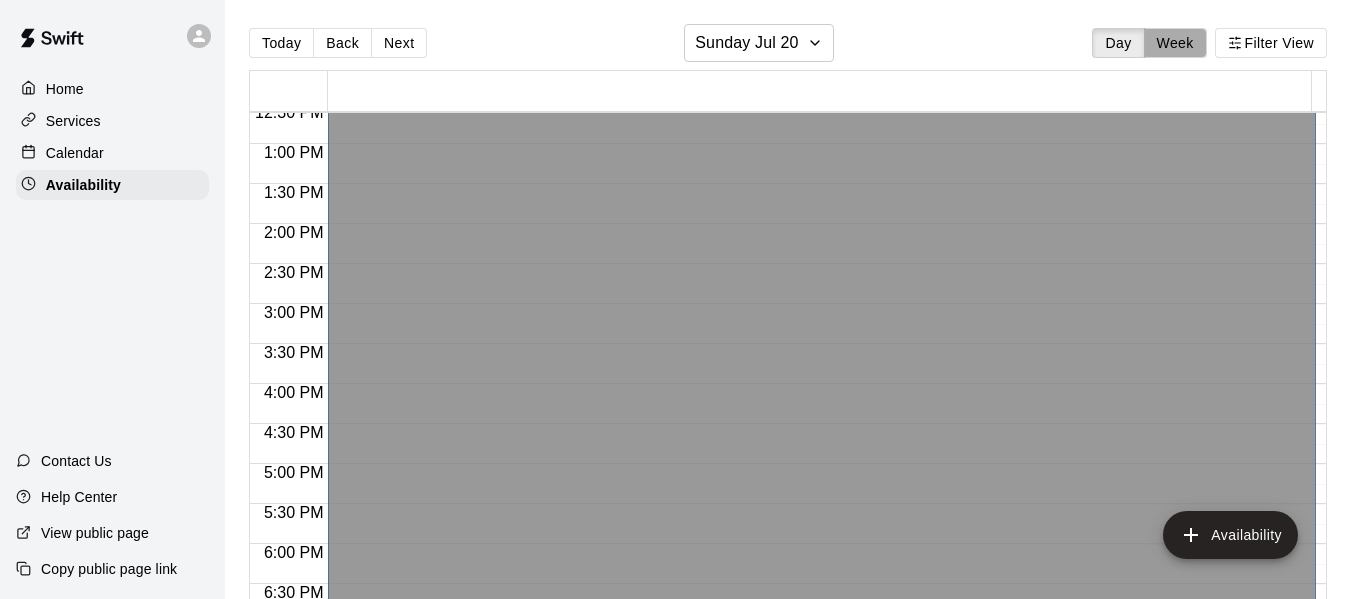 click on "Week" at bounding box center [1175, 43] 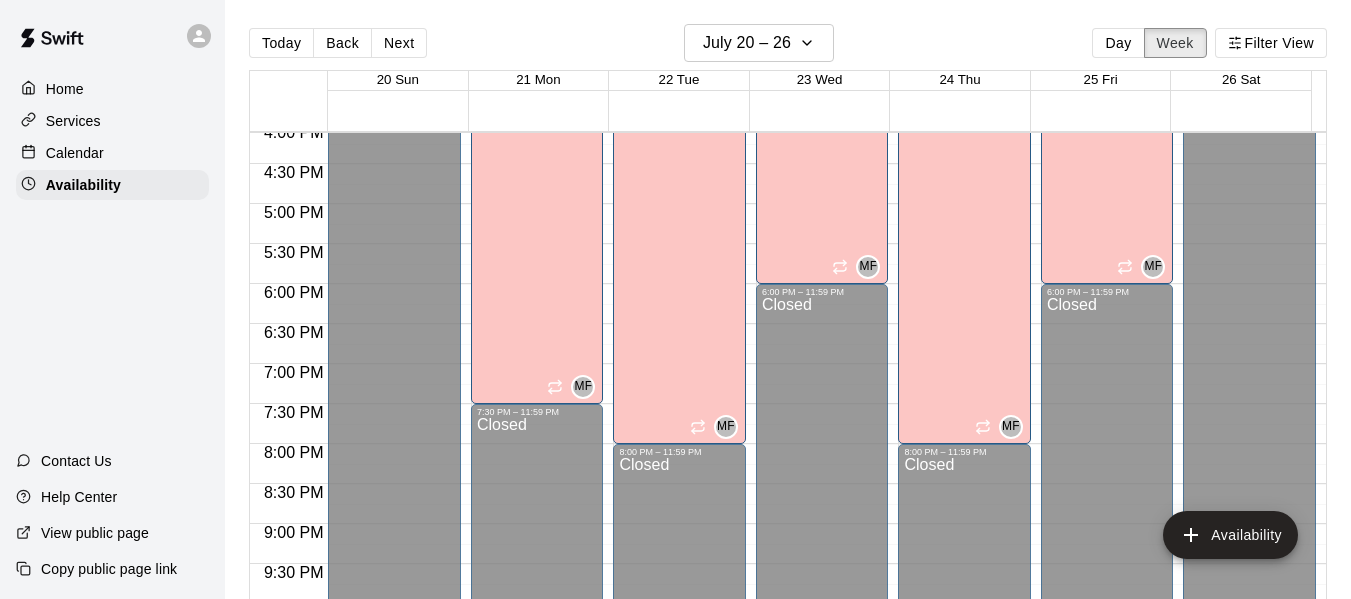 scroll, scrollTop: 1432, scrollLeft: 0, axis: vertical 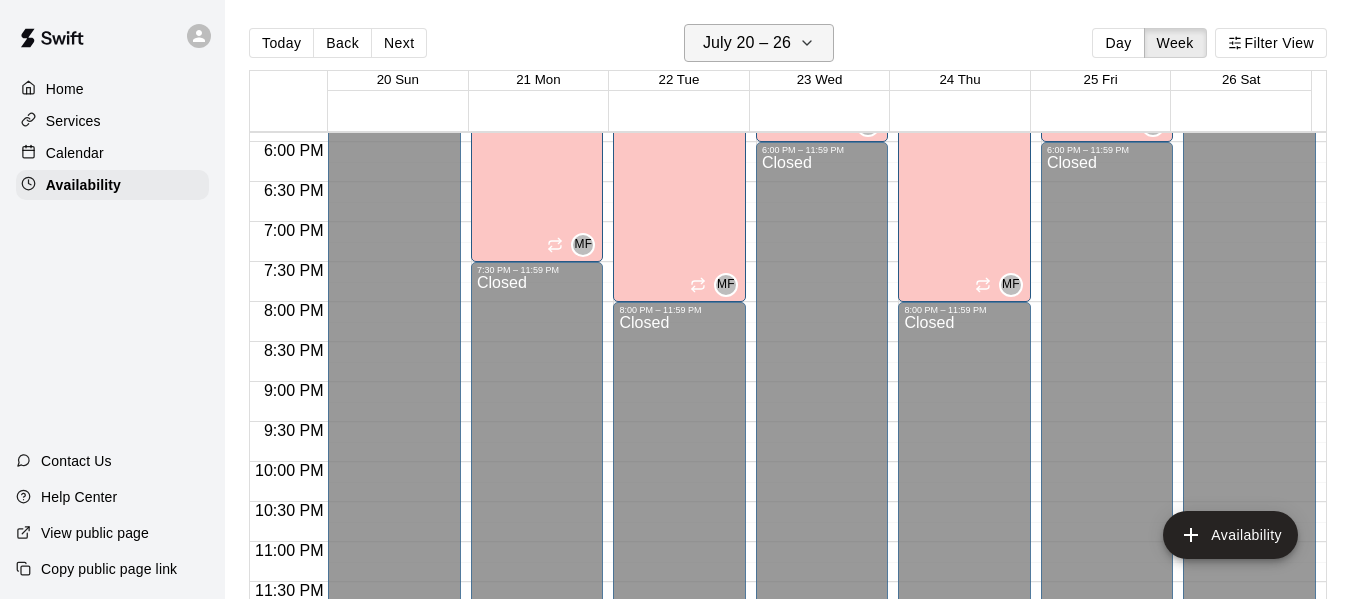 click 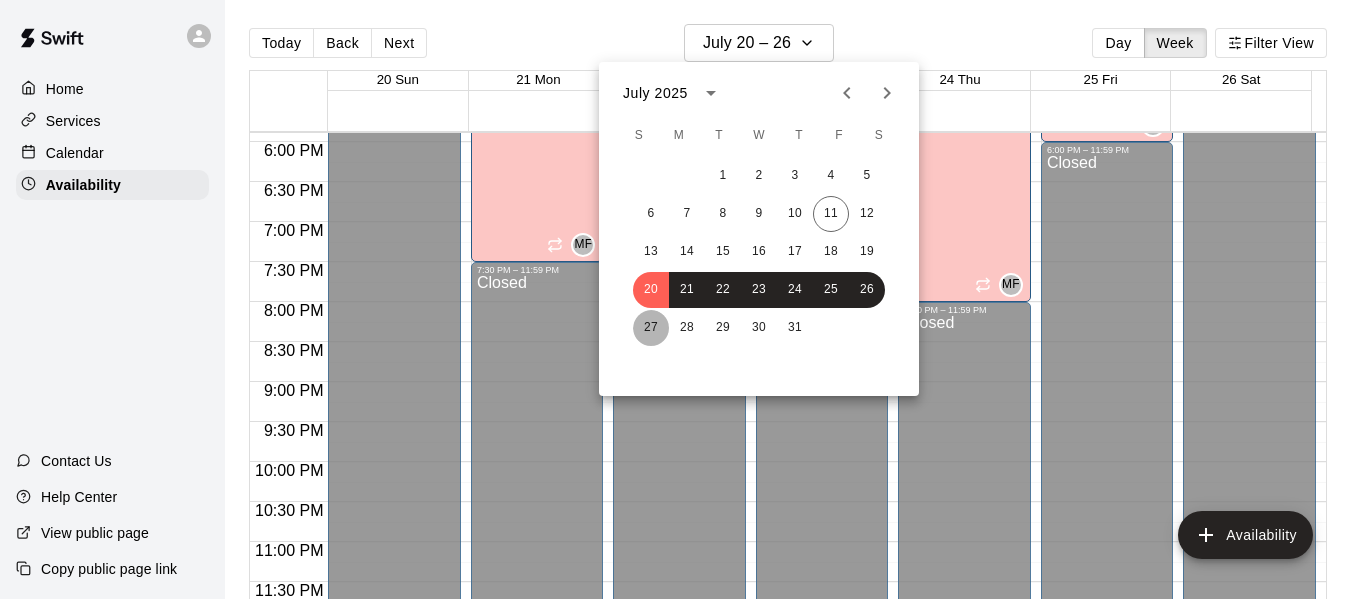 click on "27" at bounding box center [651, 328] 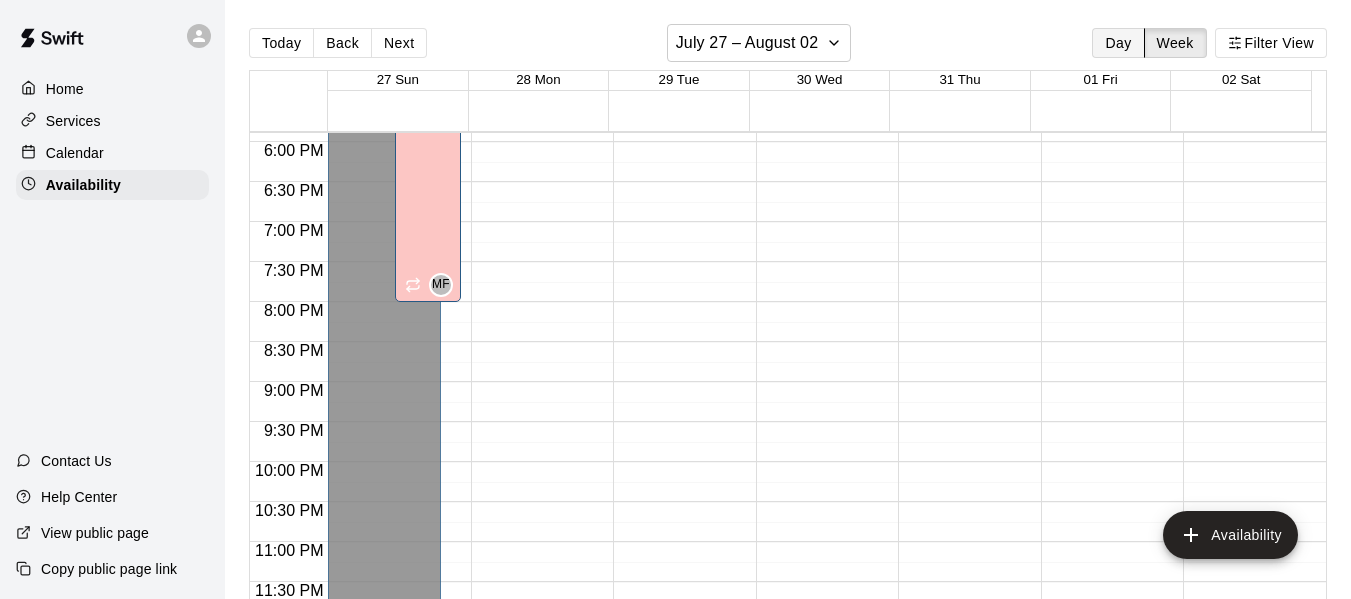 click on "Day" at bounding box center (1118, 43) 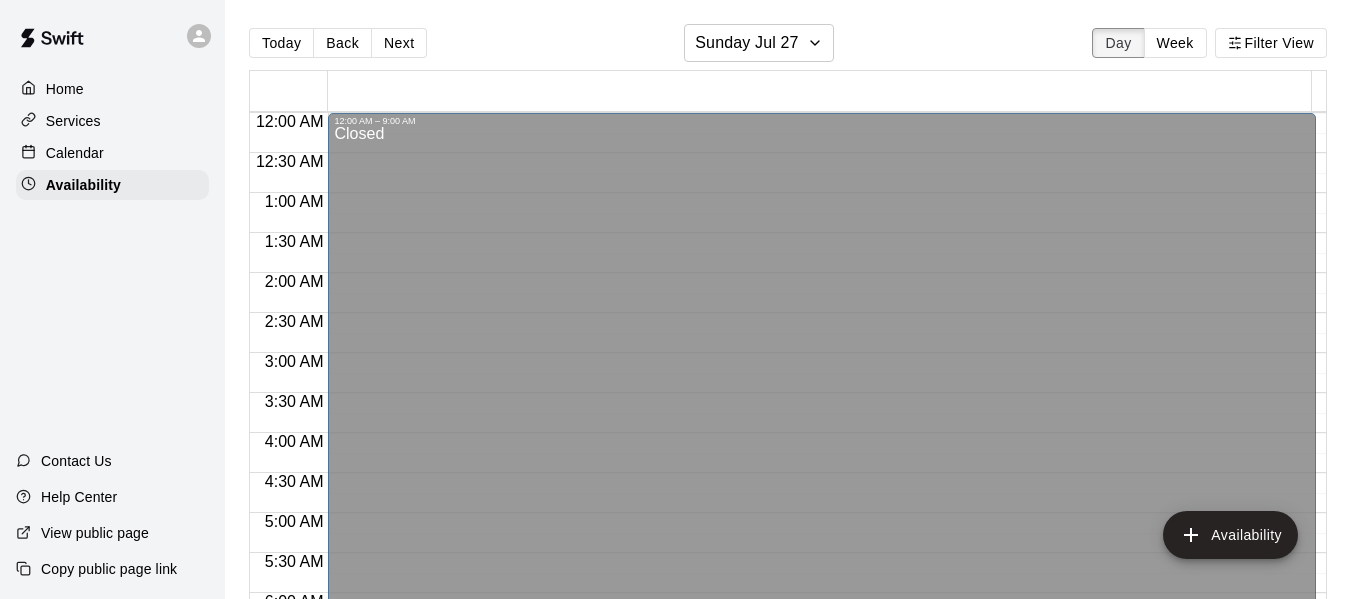scroll, scrollTop: 1009, scrollLeft: 0, axis: vertical 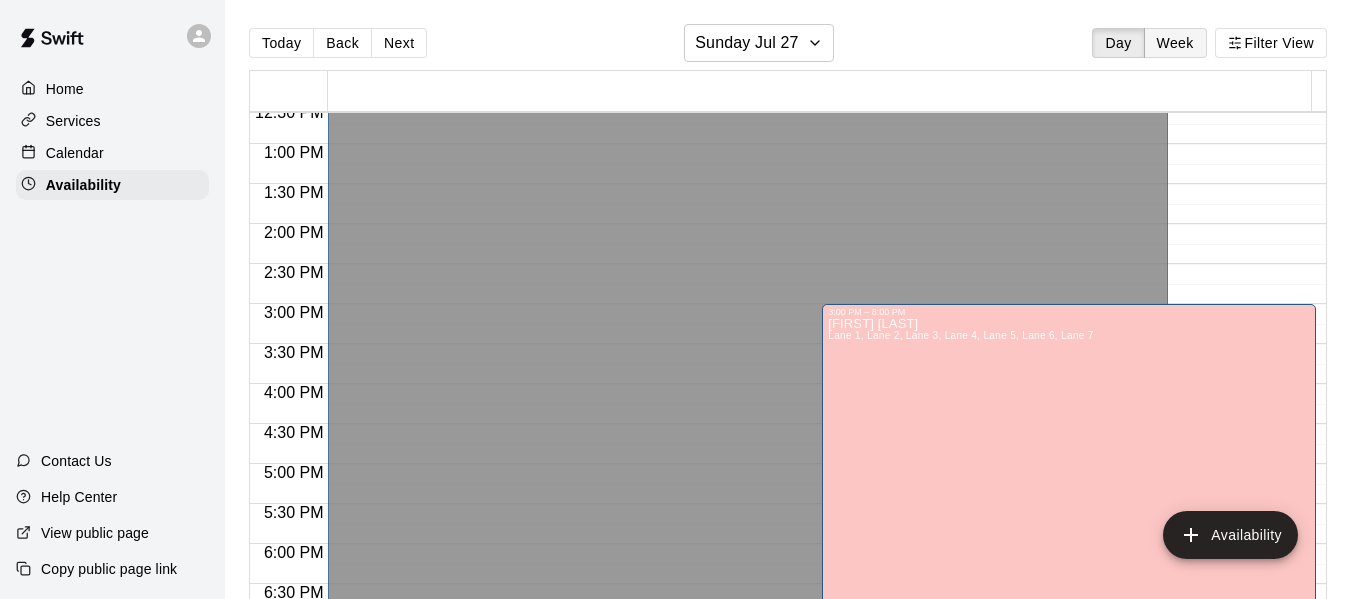 click on "Week" at bounding box center [1175, 43] 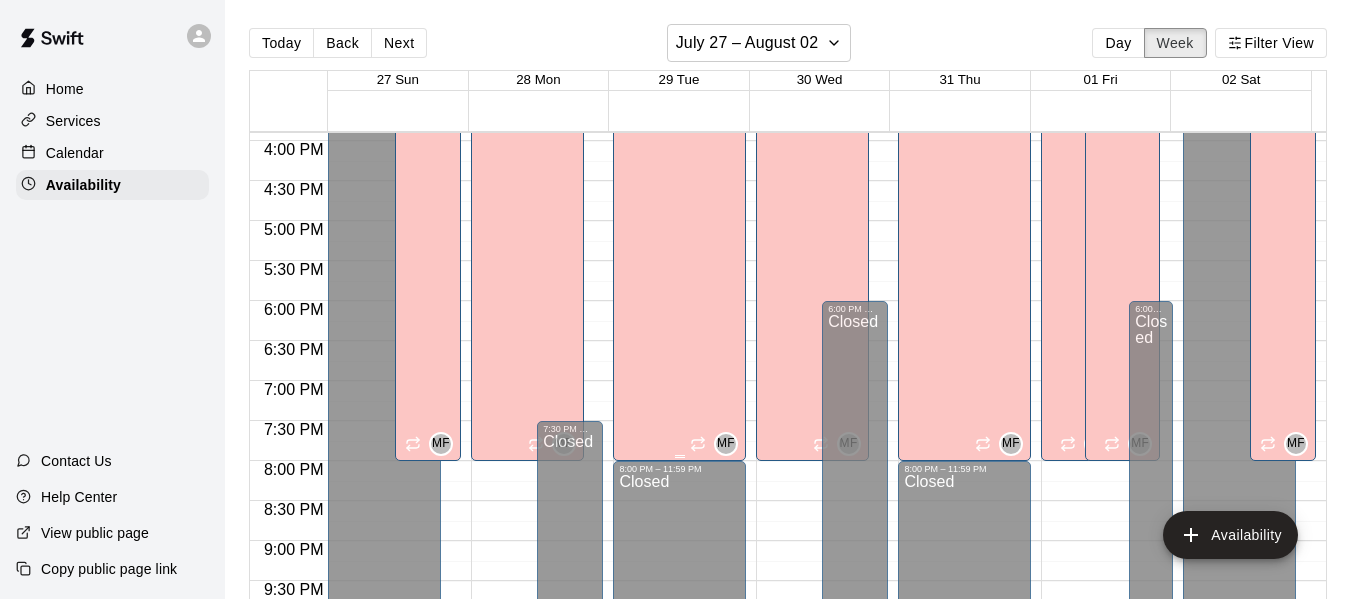 scroll, scrollTop: 1432, scrollLeft: 0, axis: vertical 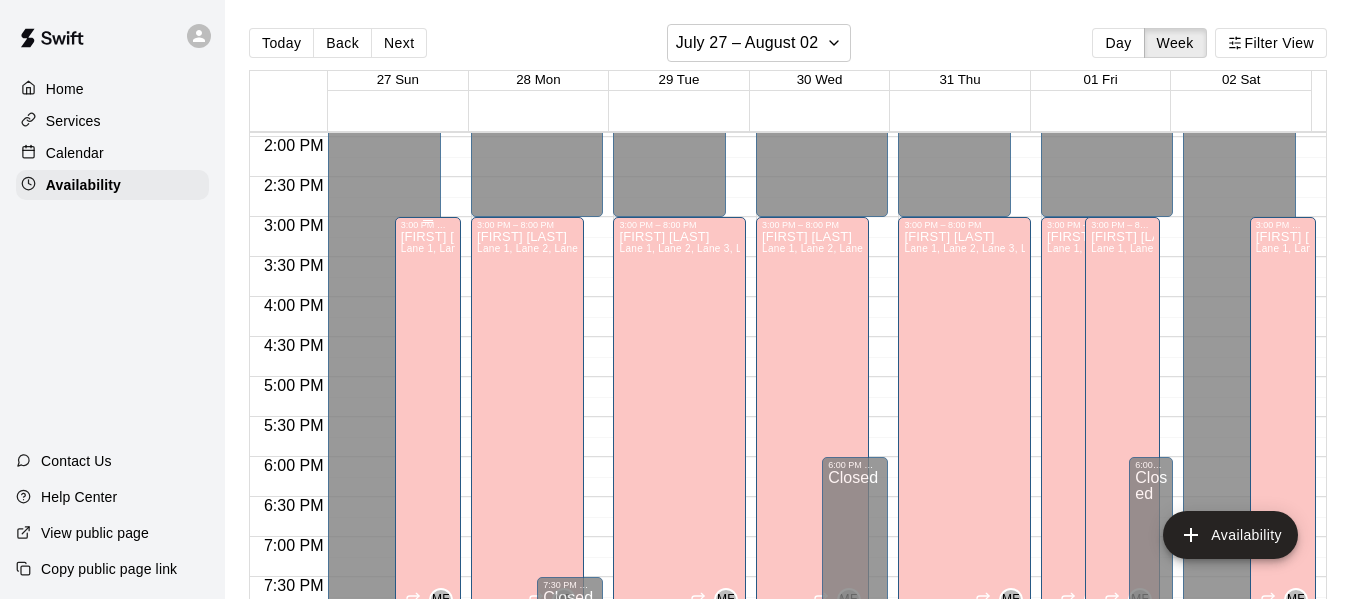 click on "[FIRST] [LAST] Lane 1, Lane 2, Lane 3, Lane 4, Lane 5, Lane 6, Lane 7" at bounding box center (428, 529) 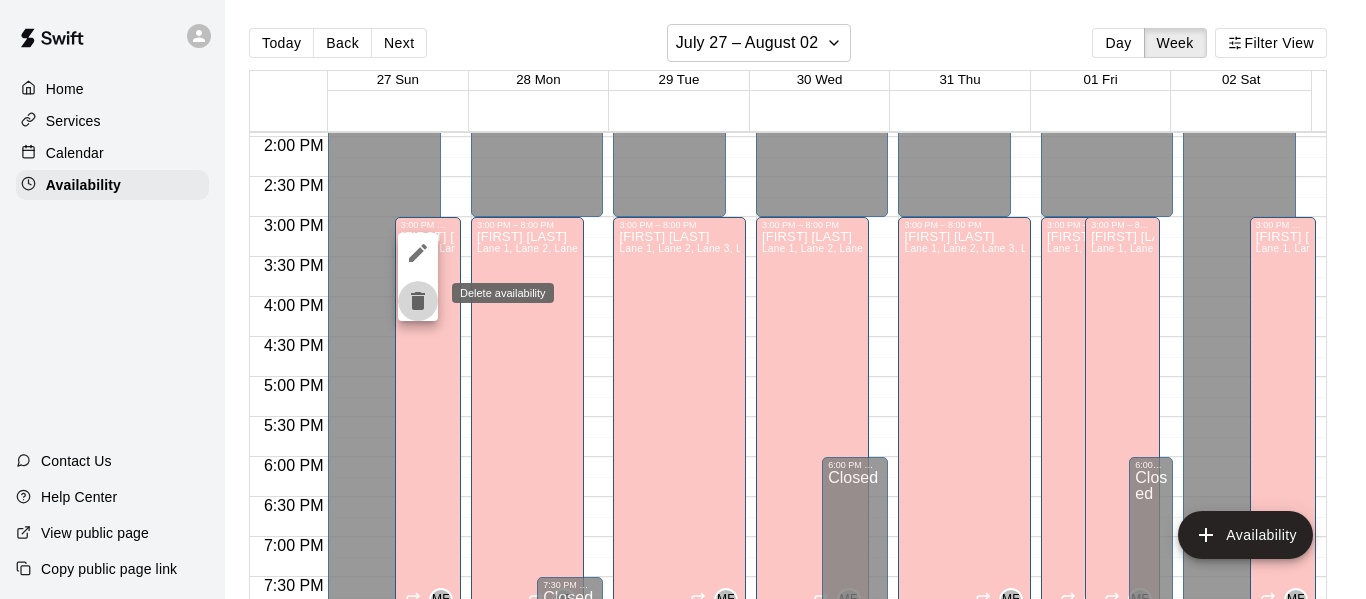 click 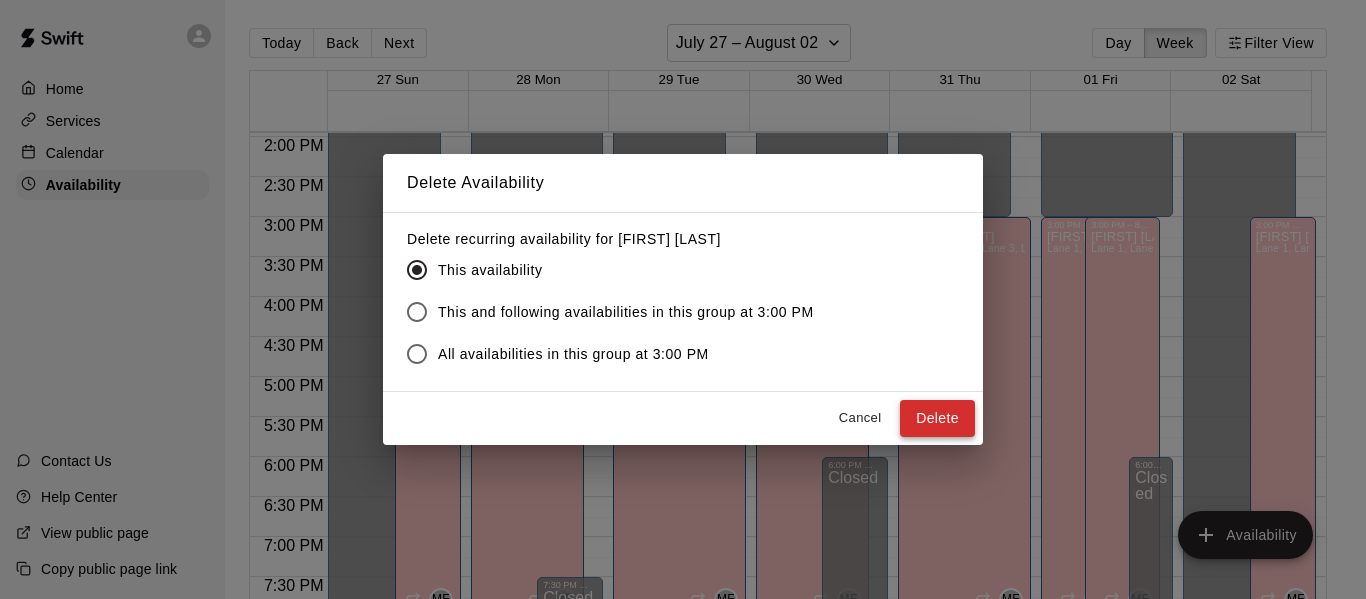 click on "Delete" at bounding box center (937, 418) 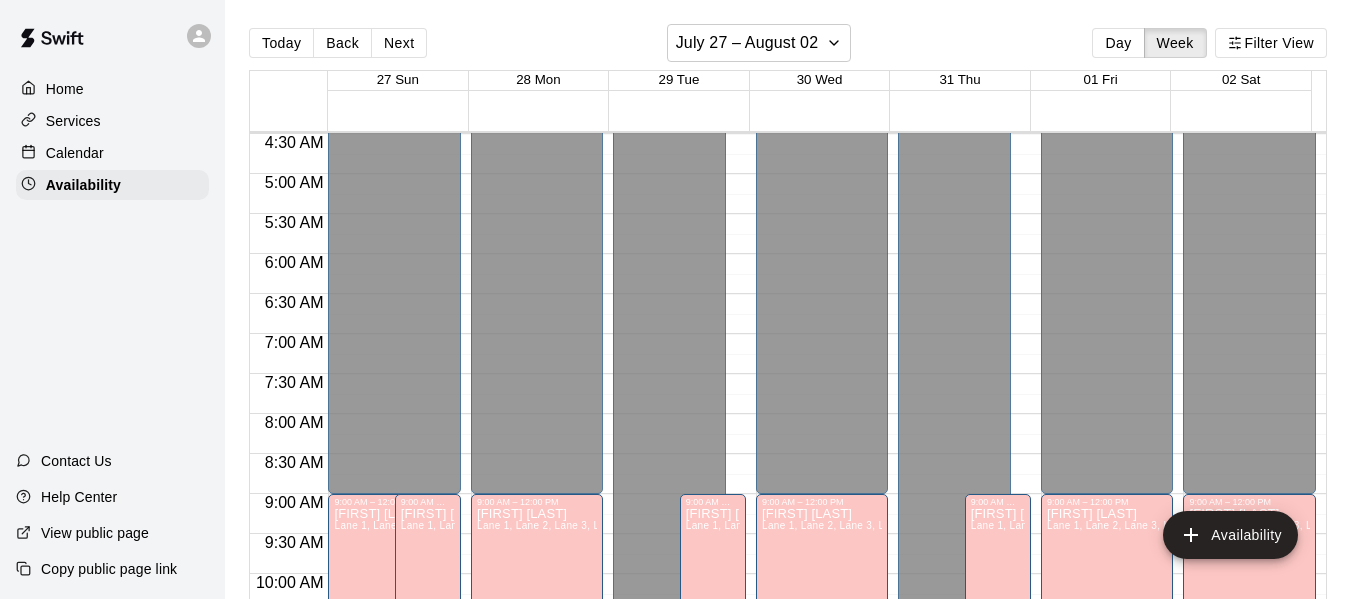 scroll, scrollTop: 598, scrollLeft: 0, axis: vertical 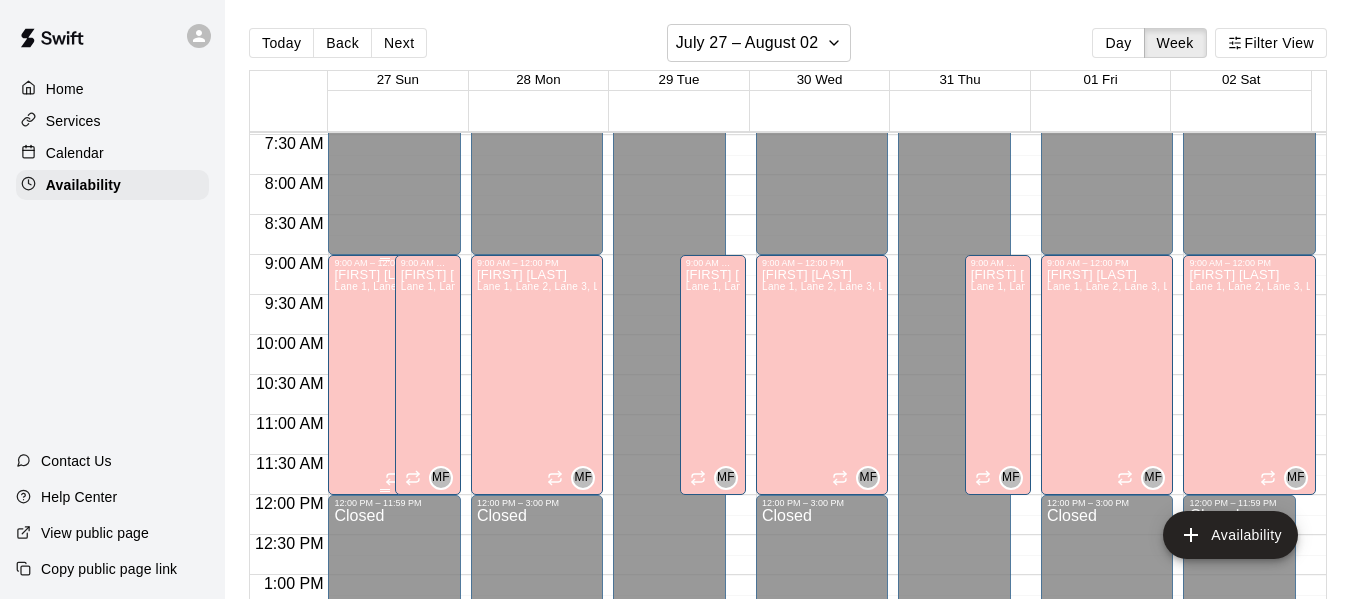 click on "[FIRST] [LAST] Lane 1, Lane 2, Lane 3, Lane 4, Lane 5, Lane 6, Lane 7" at bounding box center [384, 567] 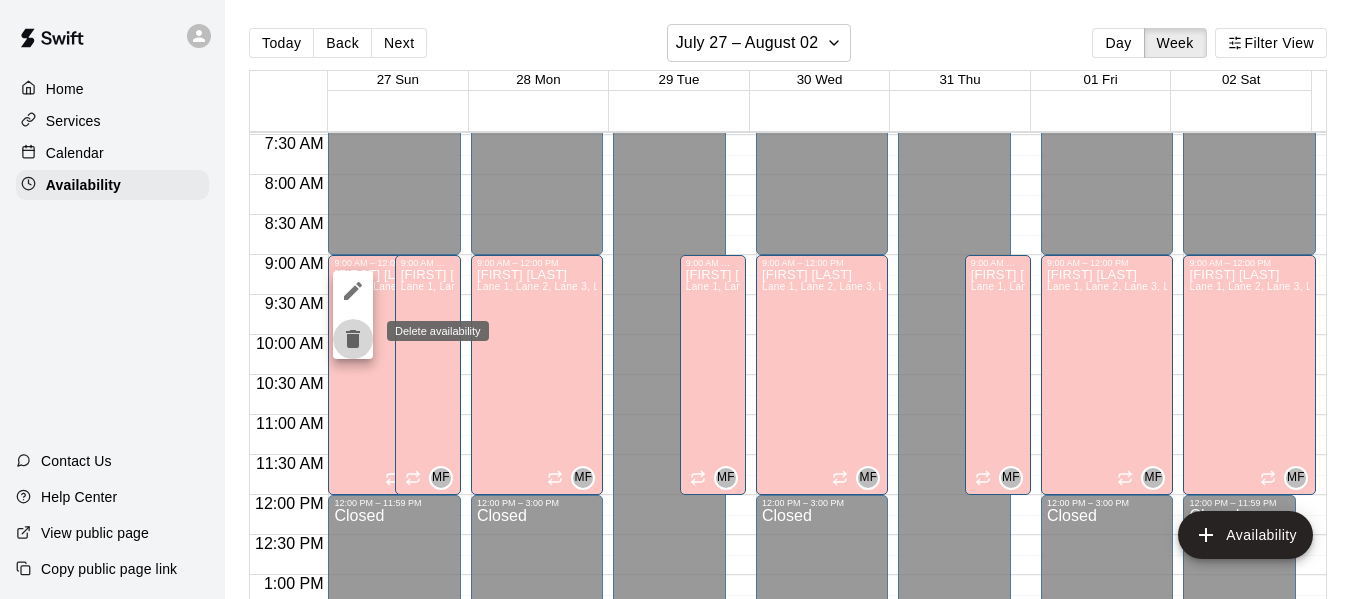 click 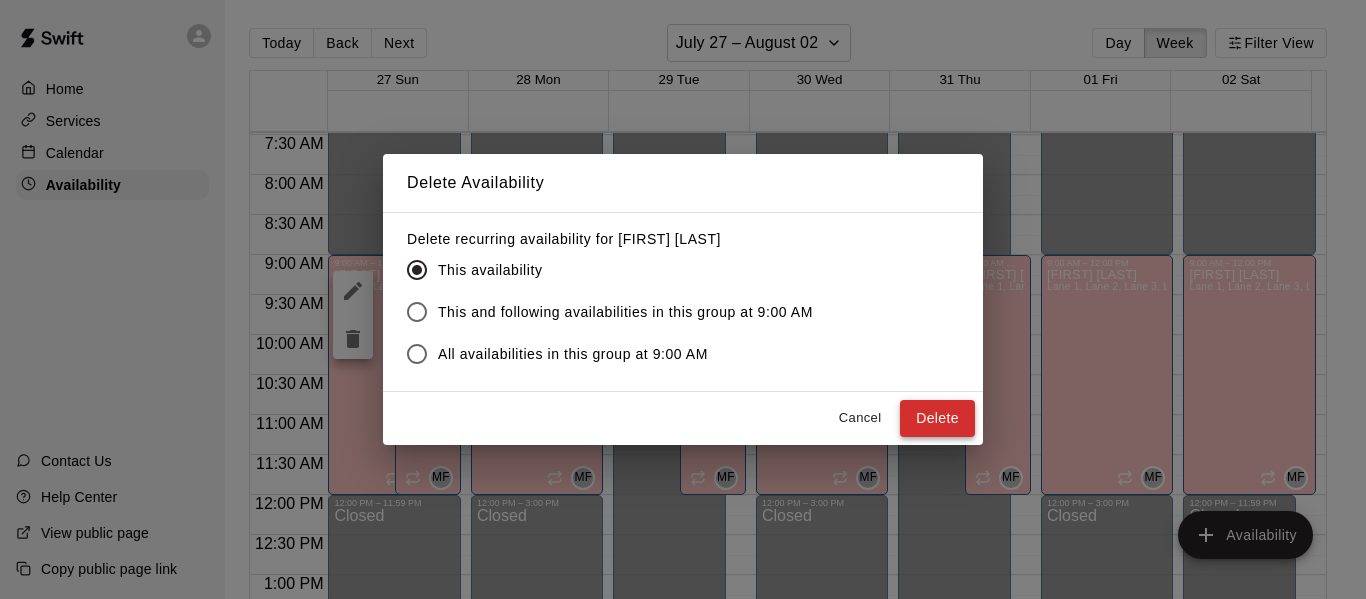 click on "Delete" at bounding box center [937, 418] 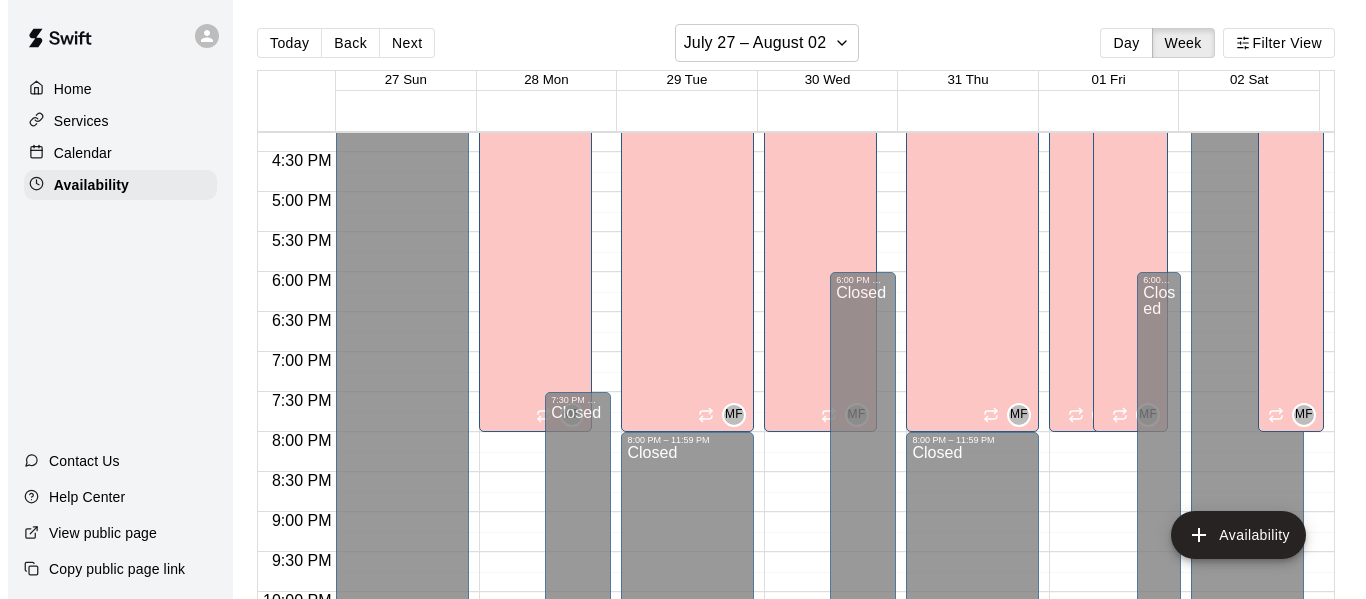 scroll, scrollTop: 1302, scrollLeft: 0, axis: vertical 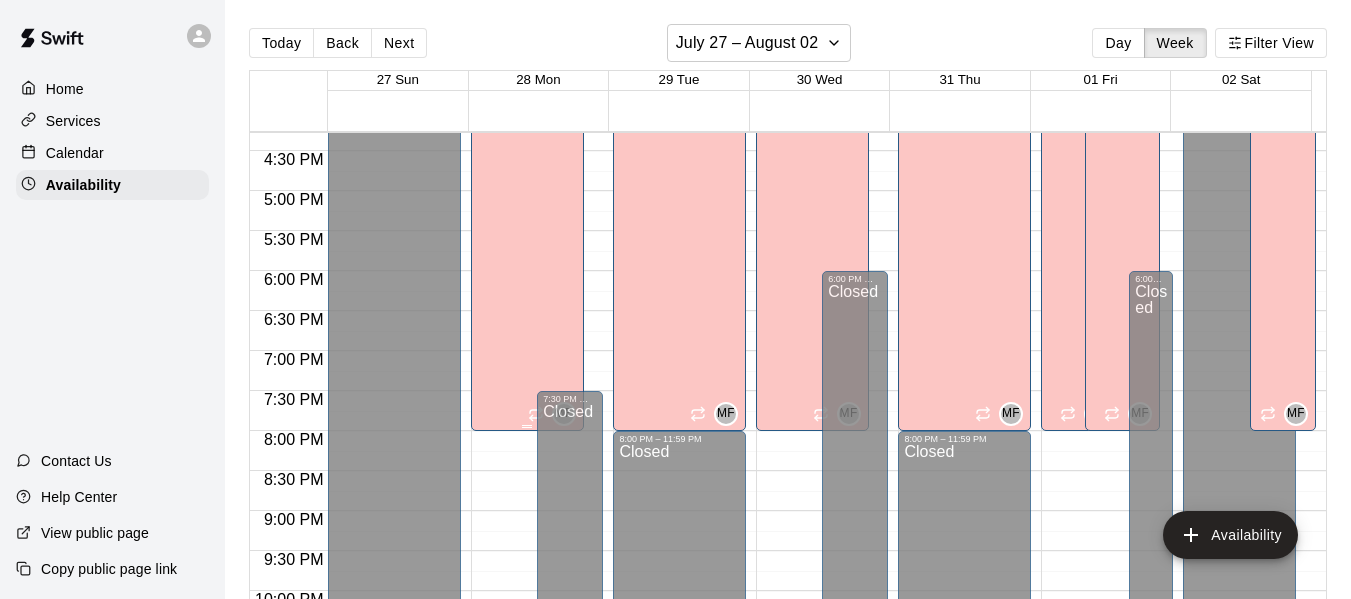 click on "[FIRST] [LAST] Lane 1, Lane 2, Lane 3, Lane 4, Lane 5, Lane 6, Lane 7" at bounding box center (527, 343) 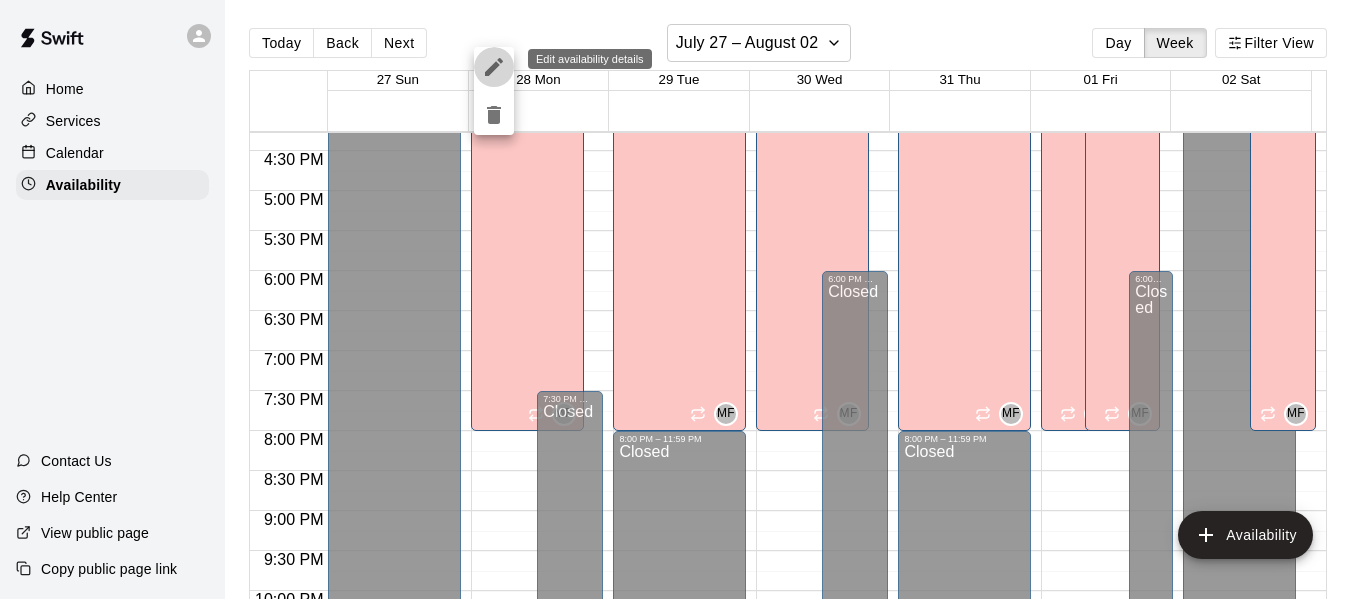 click 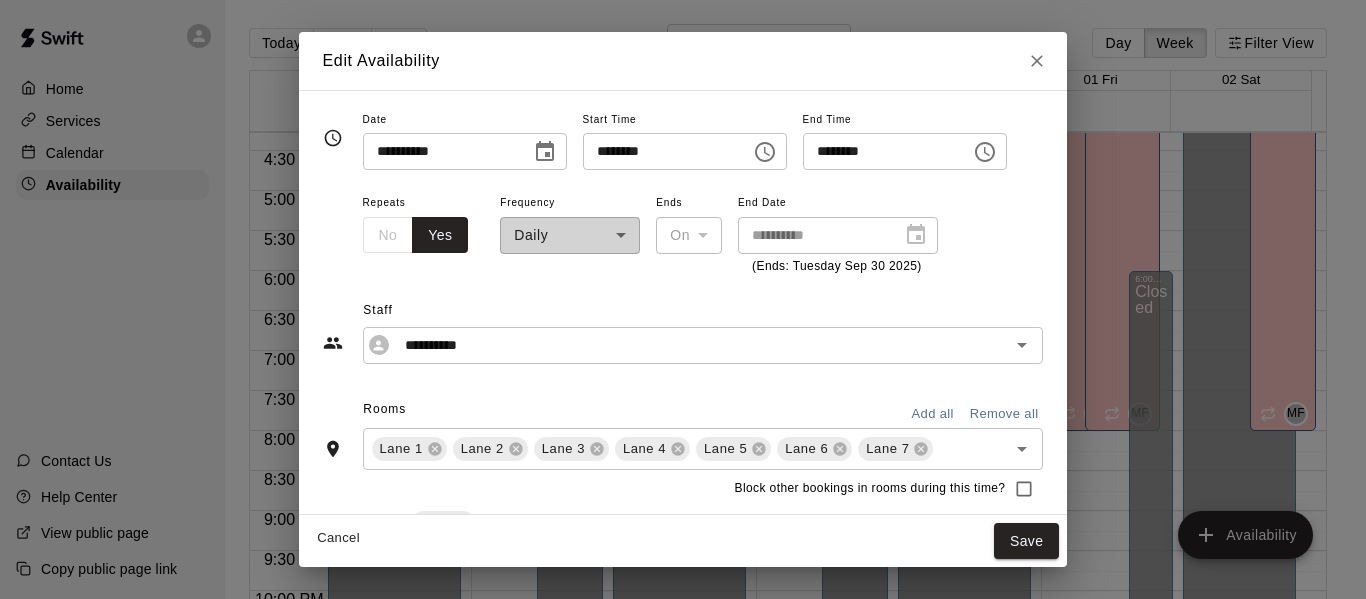 click 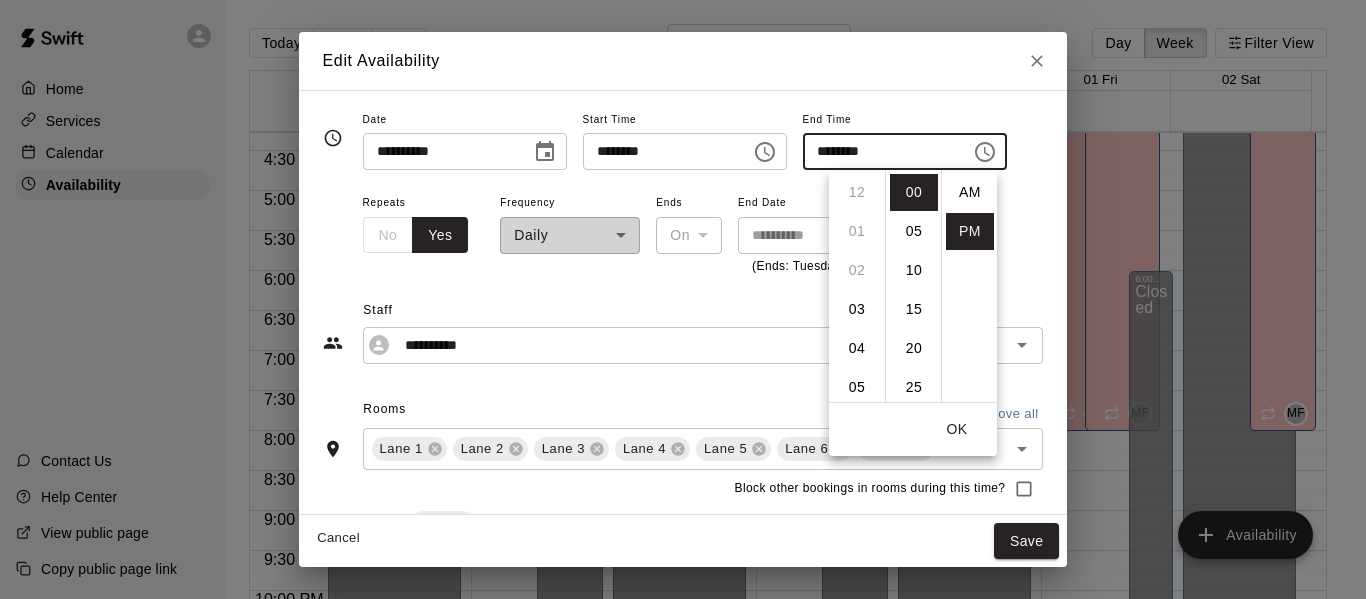 scroll, scrollTop: 312, scrollLeft: 0, axis: vertical 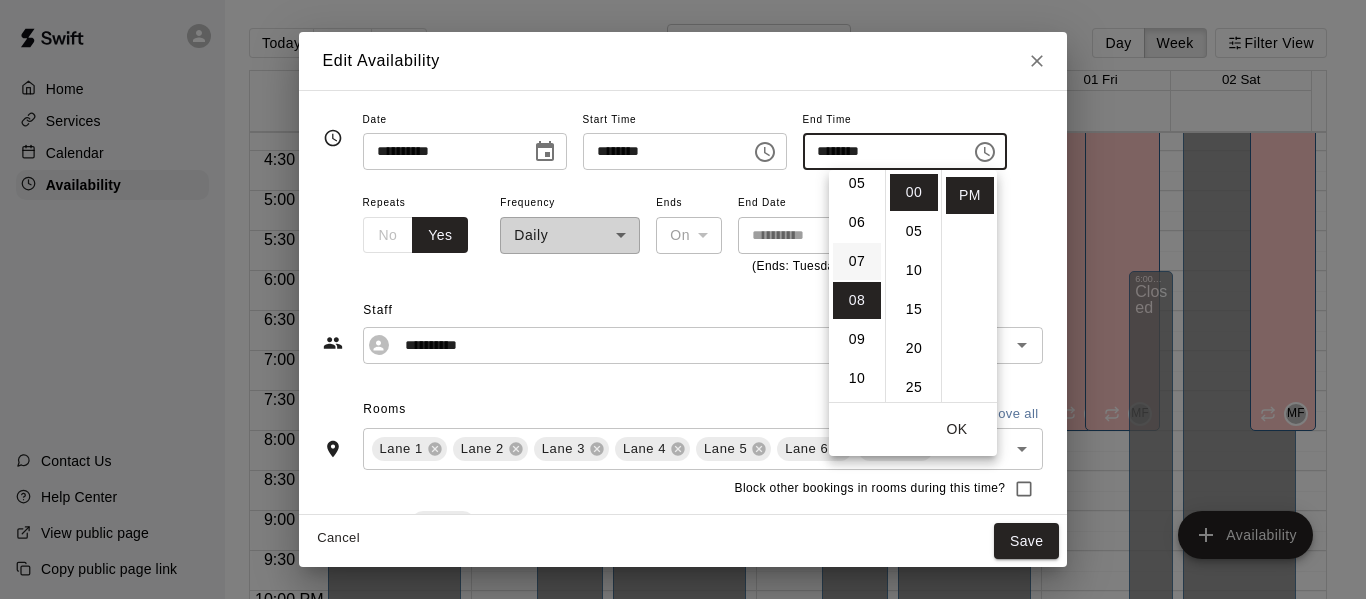 click on "07" at bounding box center (857, 261) 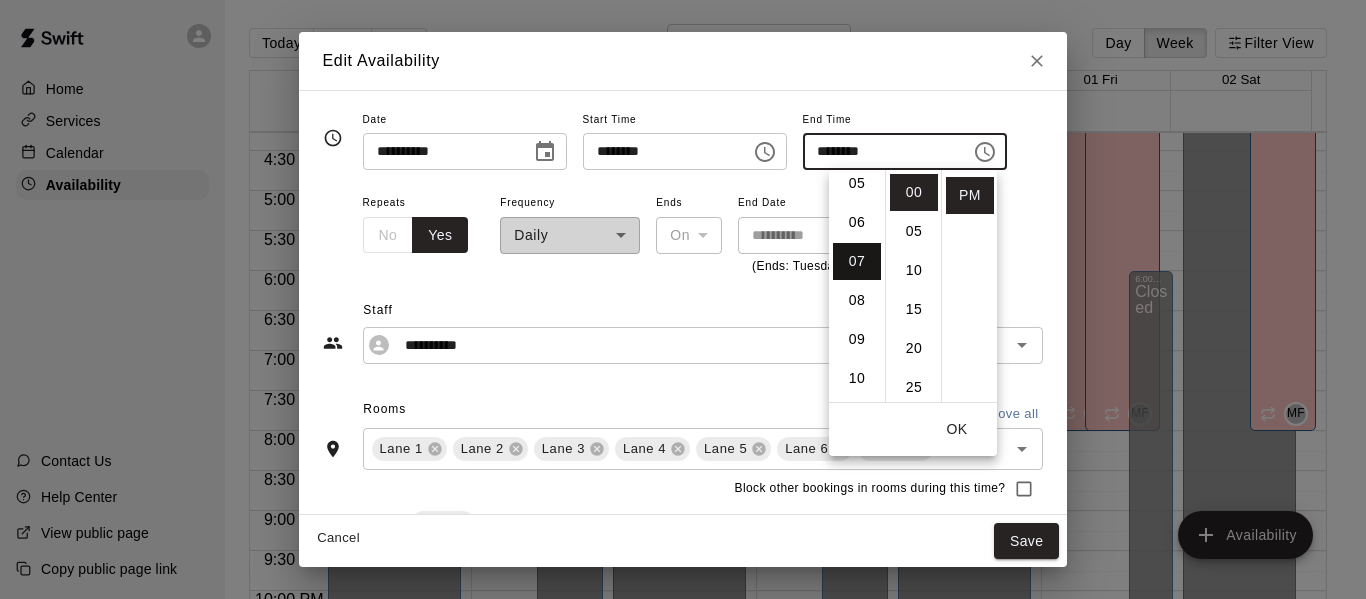 scroll, scrollTop: 273, scrollLeft: 0, axis: vertical 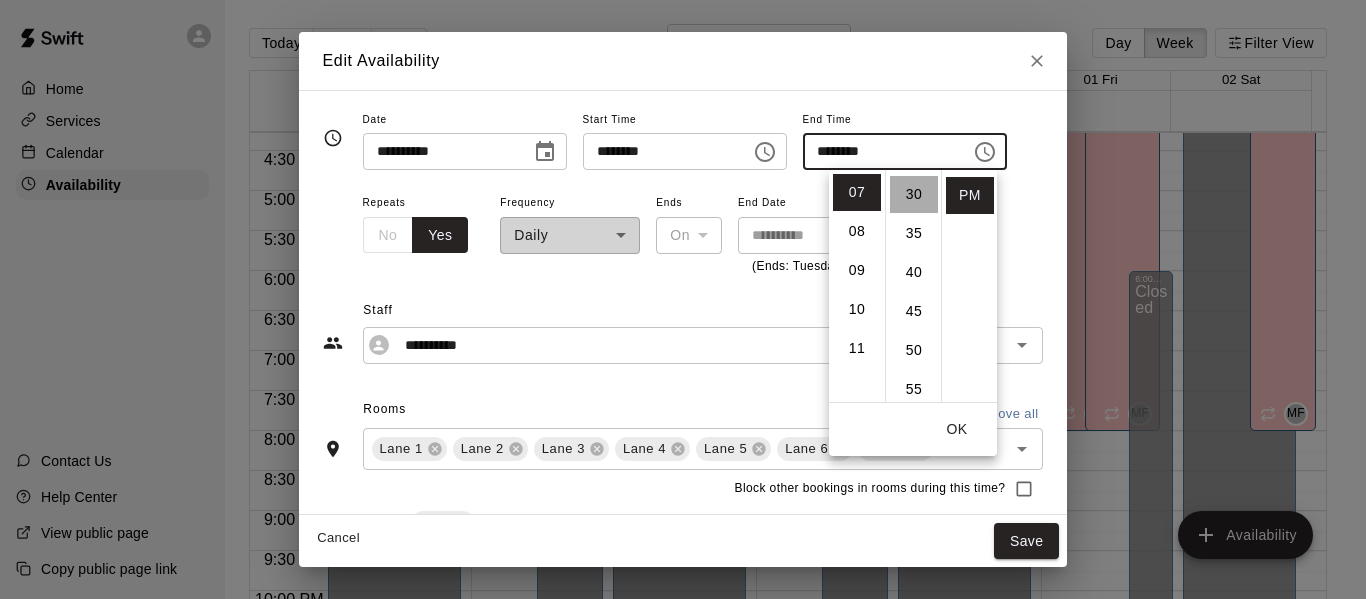 click on "30" at bounding box center (914, 194) 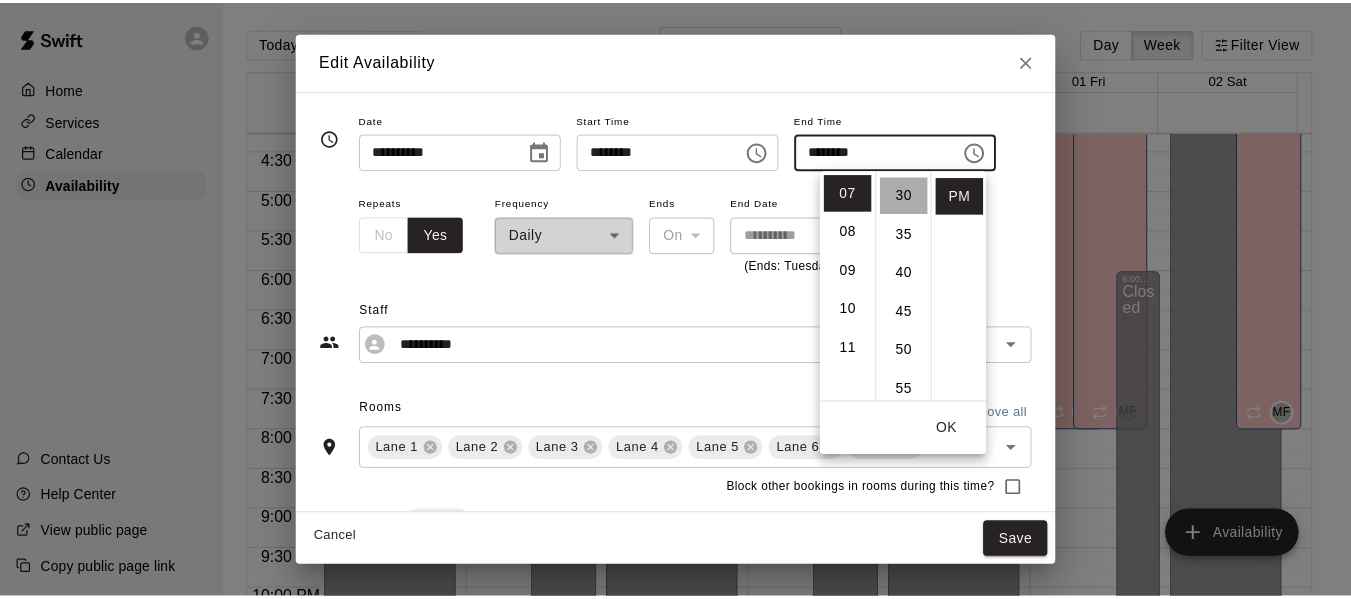 scroll, scrollTop: 234, scrollLeft: 0, axis: vertical 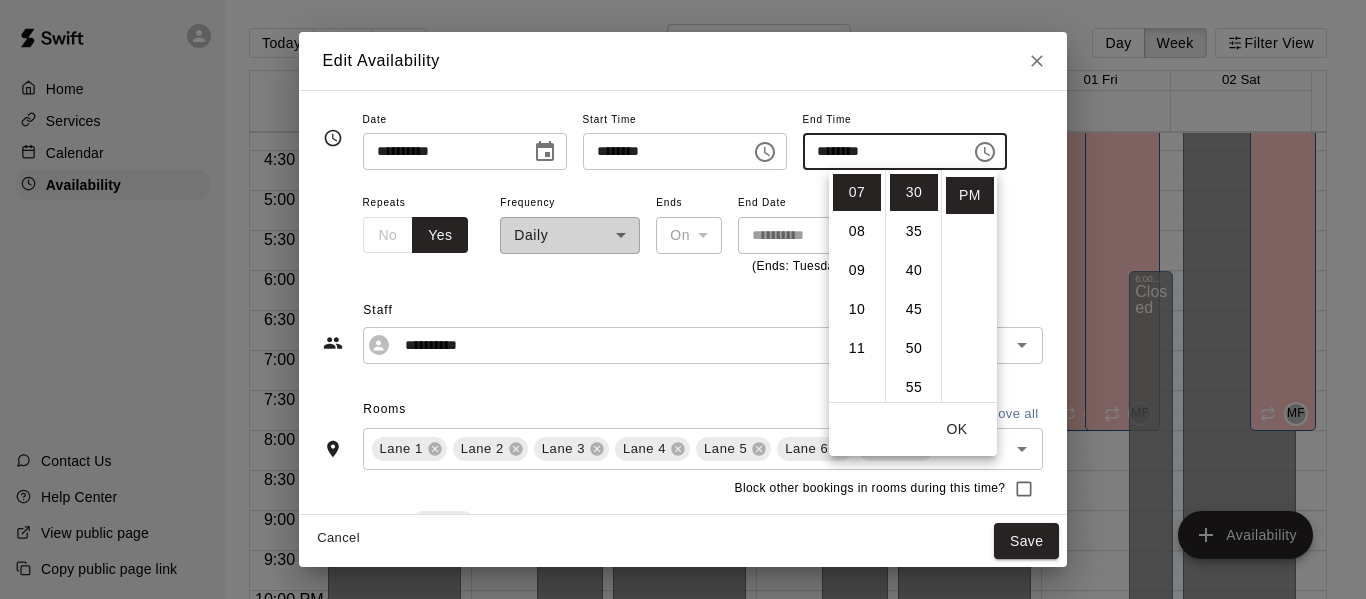 click on "OK" at bounding box center (957, 429) 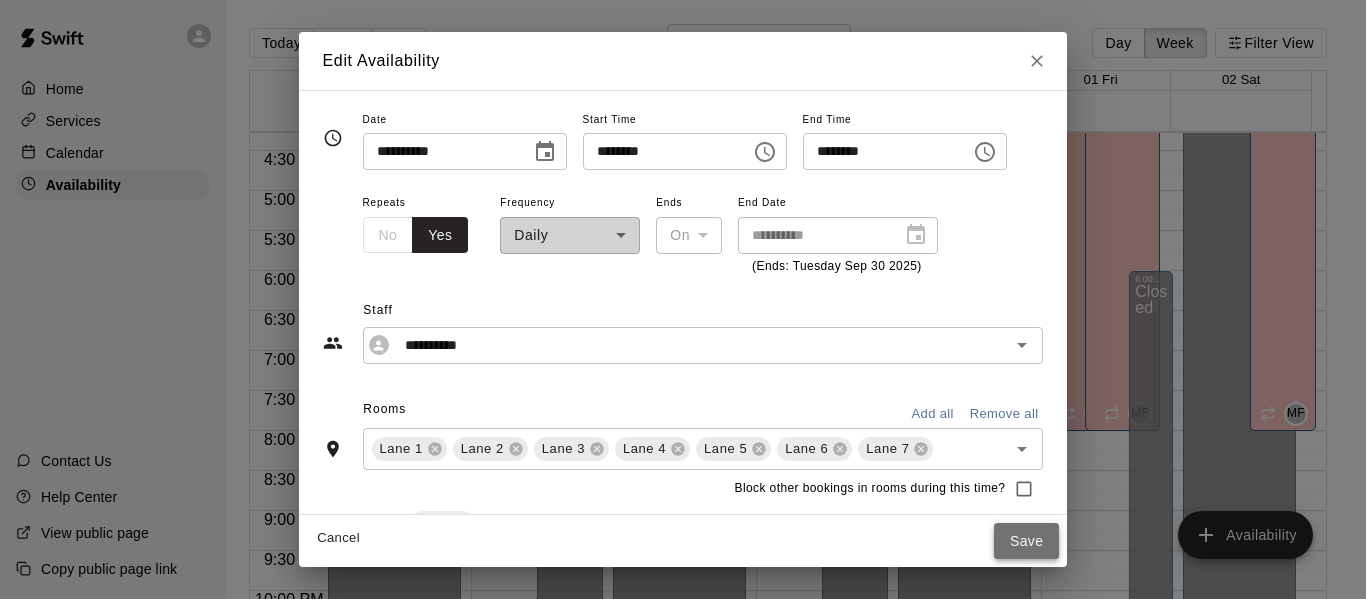 click on "Save" at bounding box center (1027, 541) 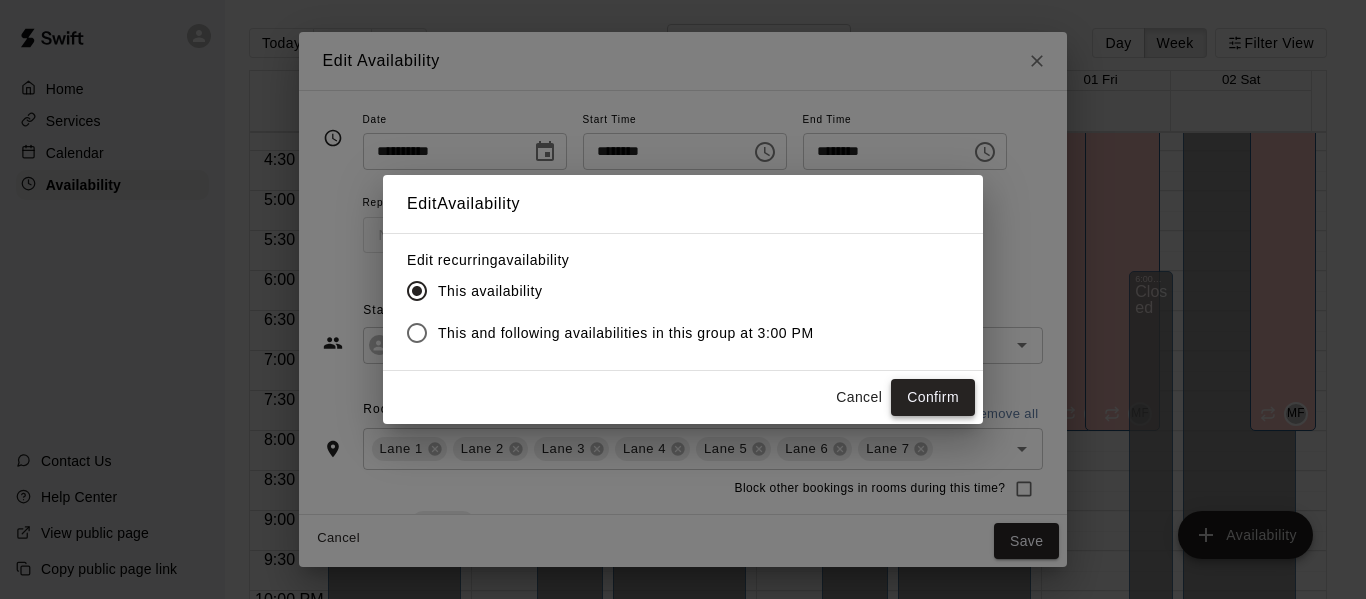click on "Confirm" at bounding box center (933, 397) 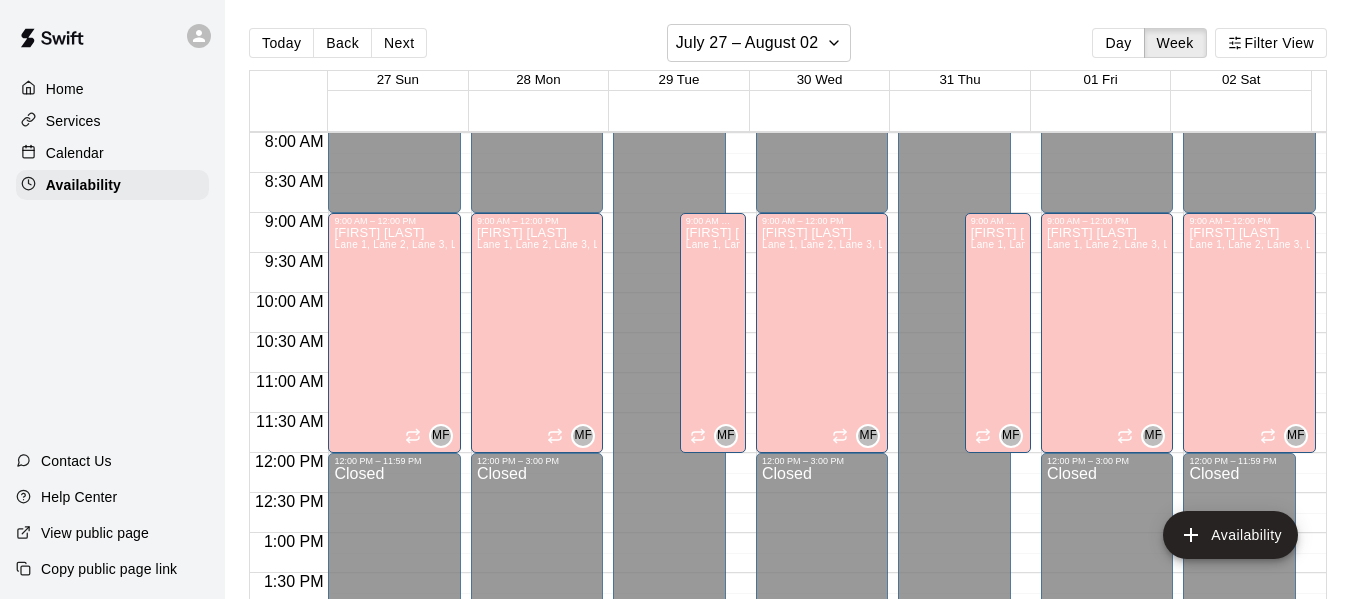 scroll, scrollTop: 641, scrollLeft: 0, axis: vertical 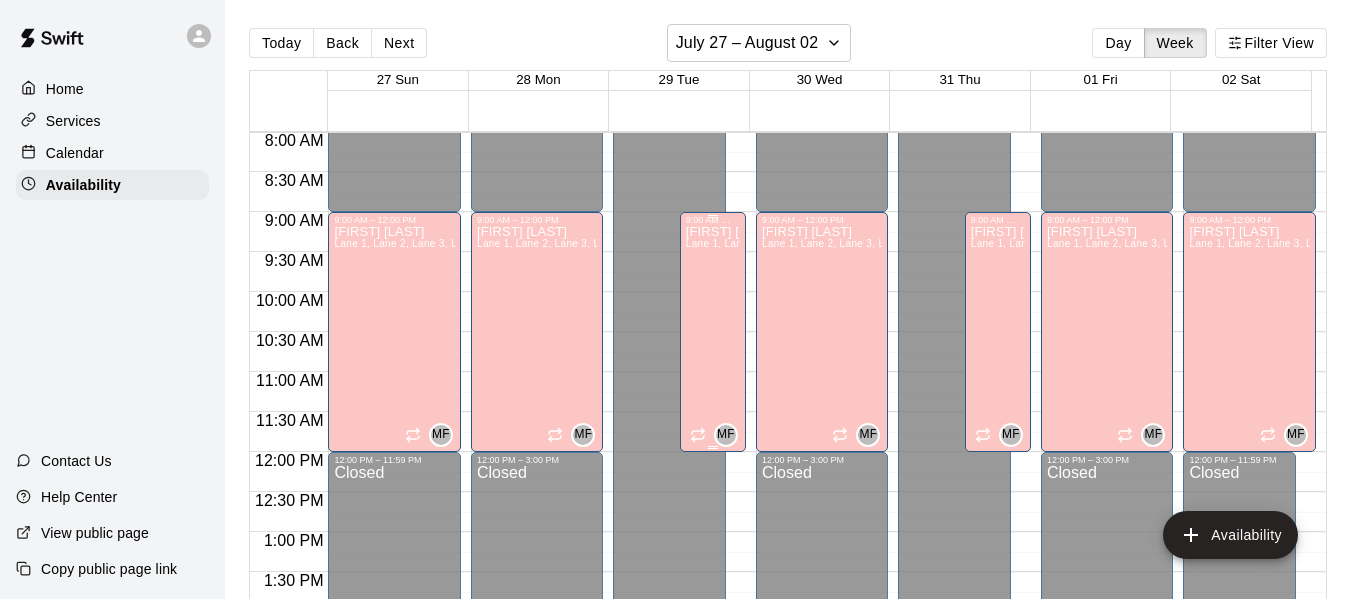 click on "[FIRST] [LAST] Lane 1, Lane 2, Lane 3, Lane 4, Lane 5, Lane 6, Lane 7" at bounding box center [713, 524] 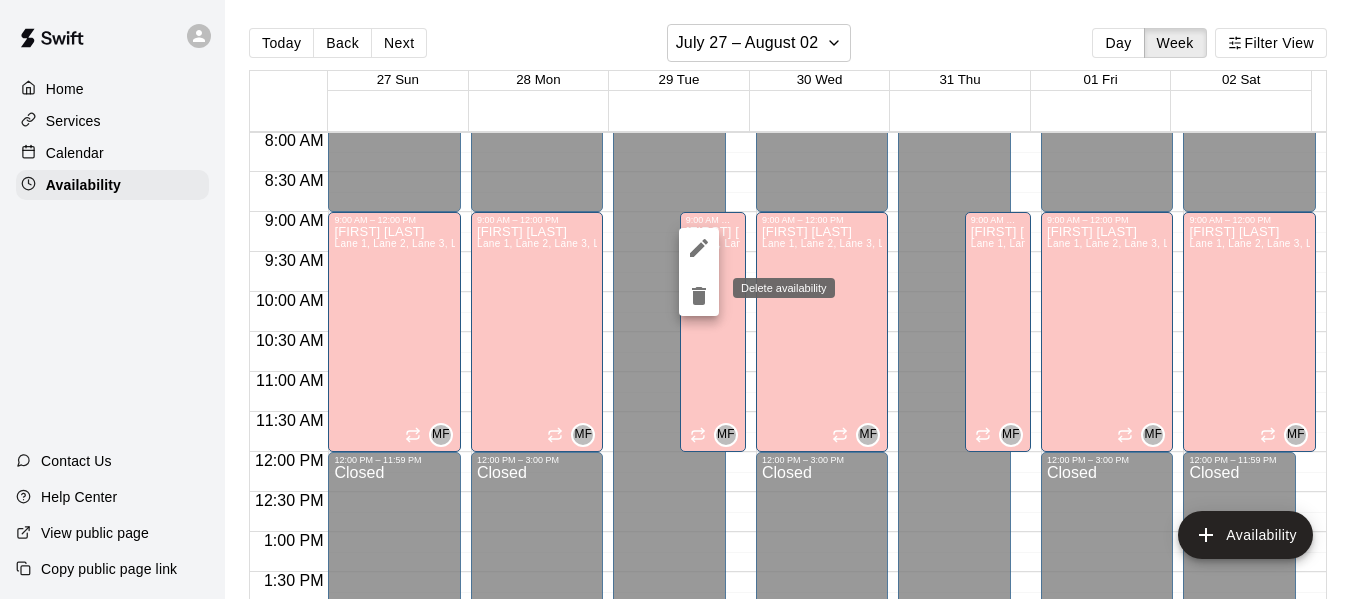 click 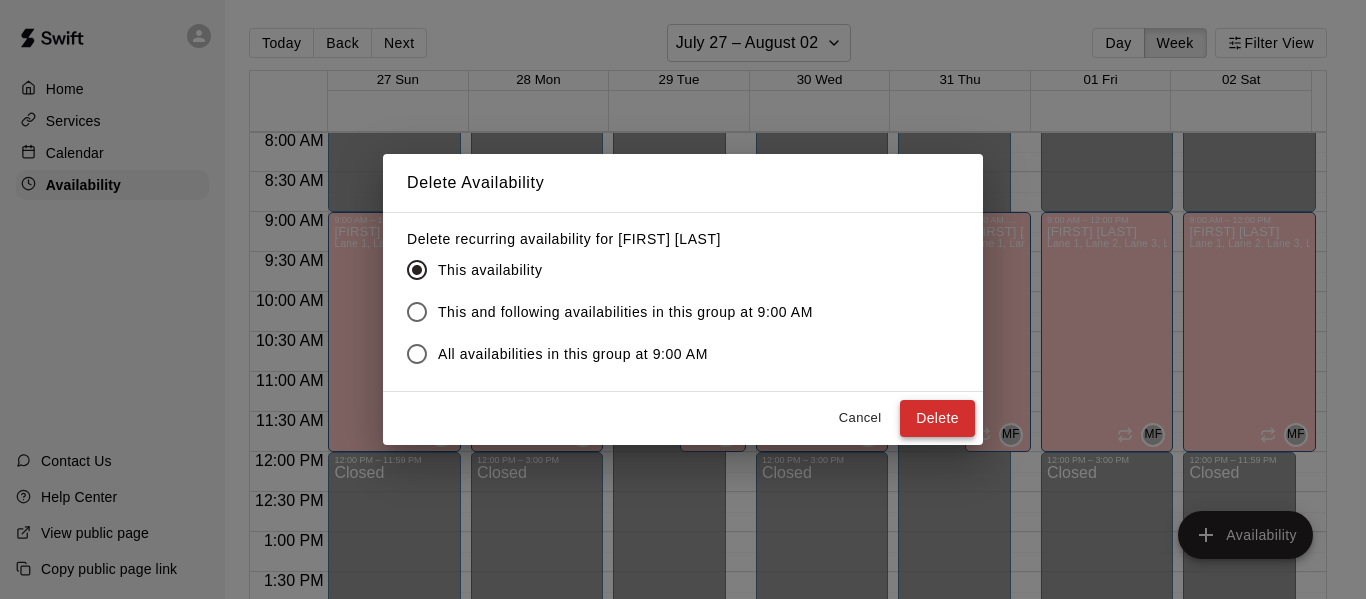 click on "Delete" at bounding box center [937, 418] 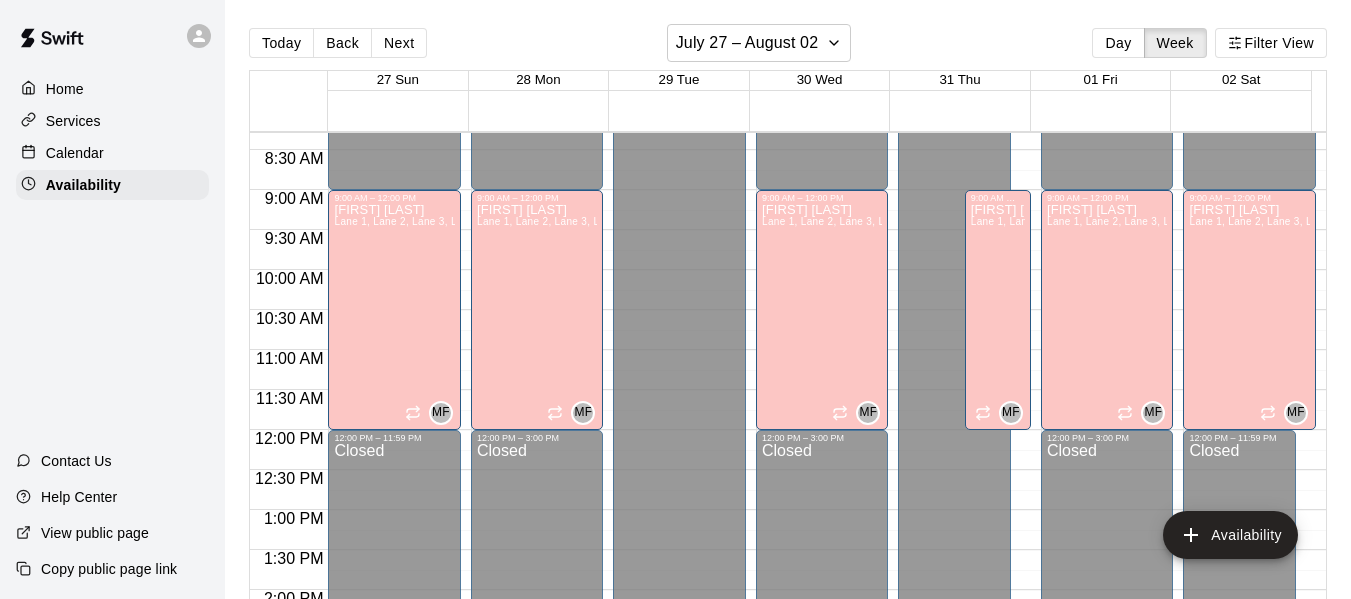 scroll, scrollTop: 664, scrollLeft: 0, axis: vertical 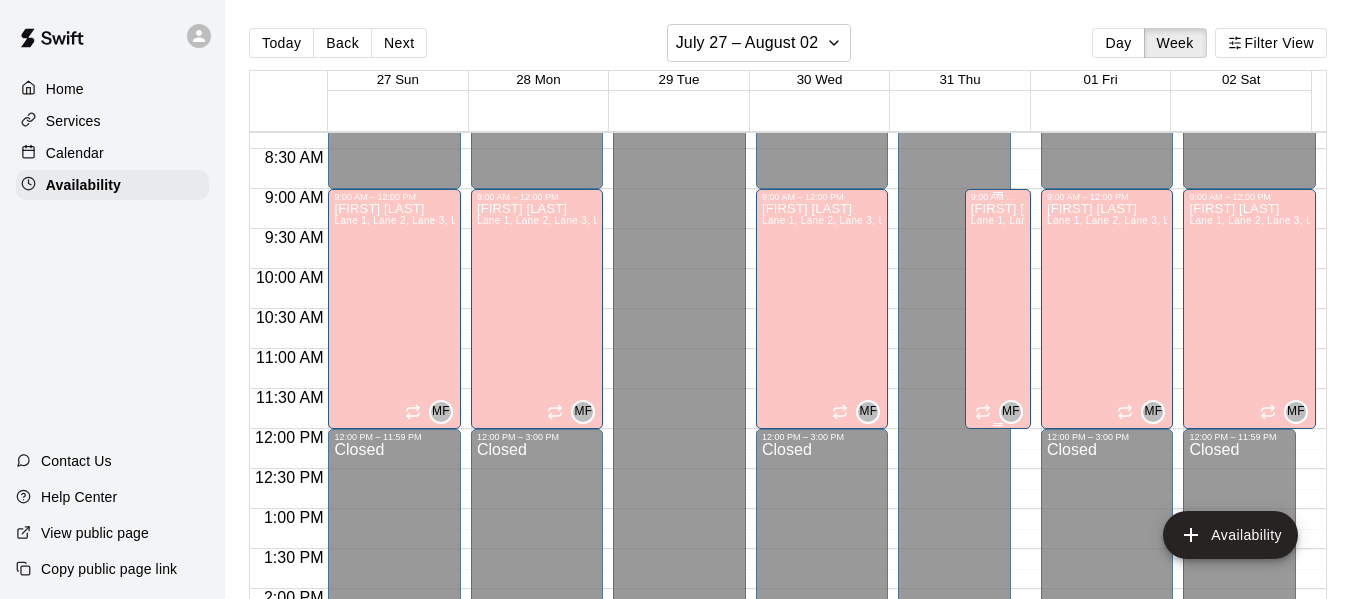 click on "[FIRST] [LAST] Lane 1, Lane 2, Lane 3, Lane 4, Lane 5, Lane 6, Lane 7" at bounding box center [998, 501] 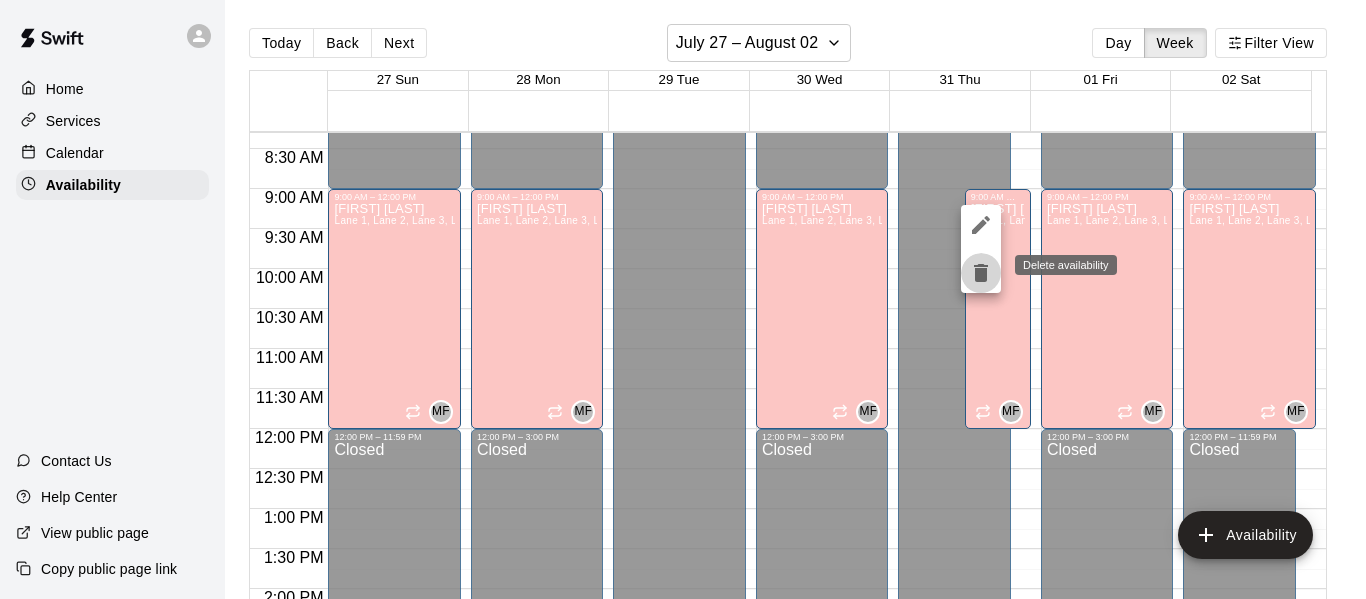 click 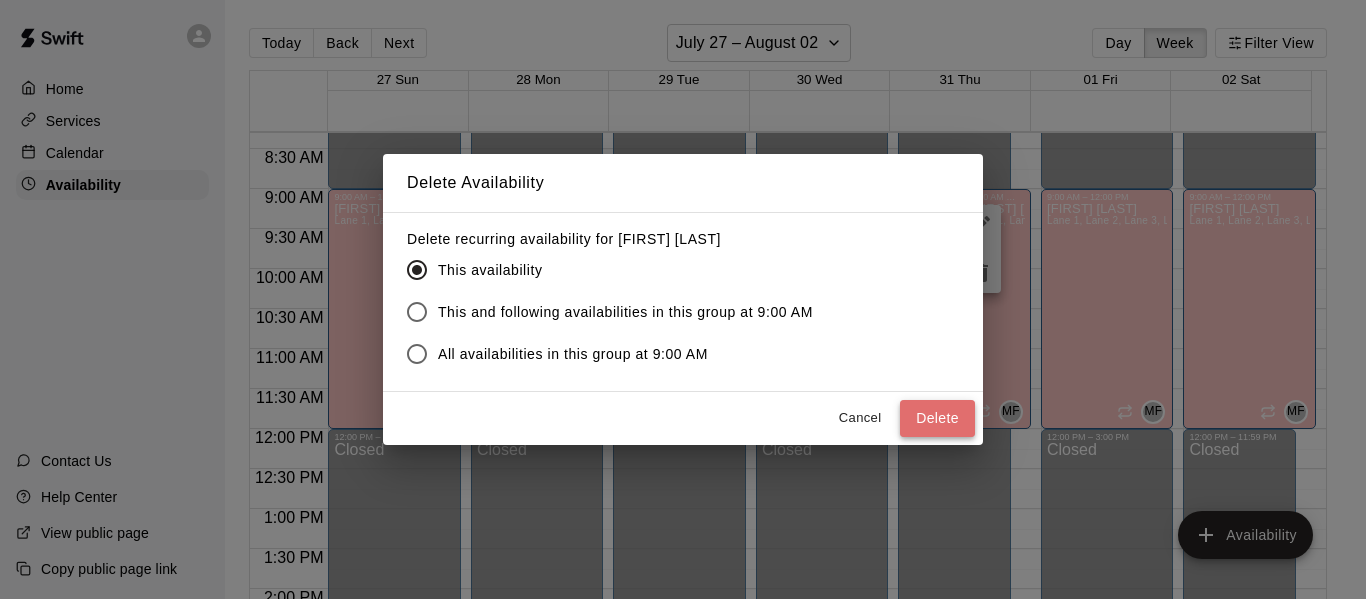 click on "Delete" at bounding box center (937, 418) 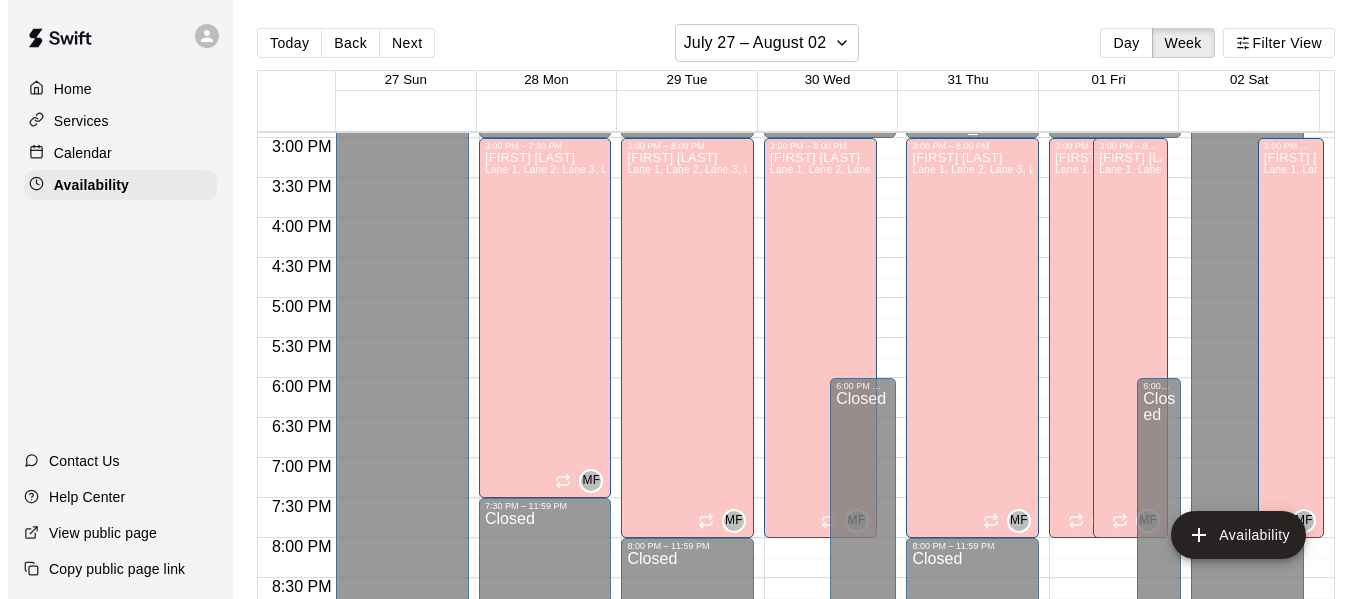 scroll, scrollTop: 1197, scrollLeft: 0, axis: vertical 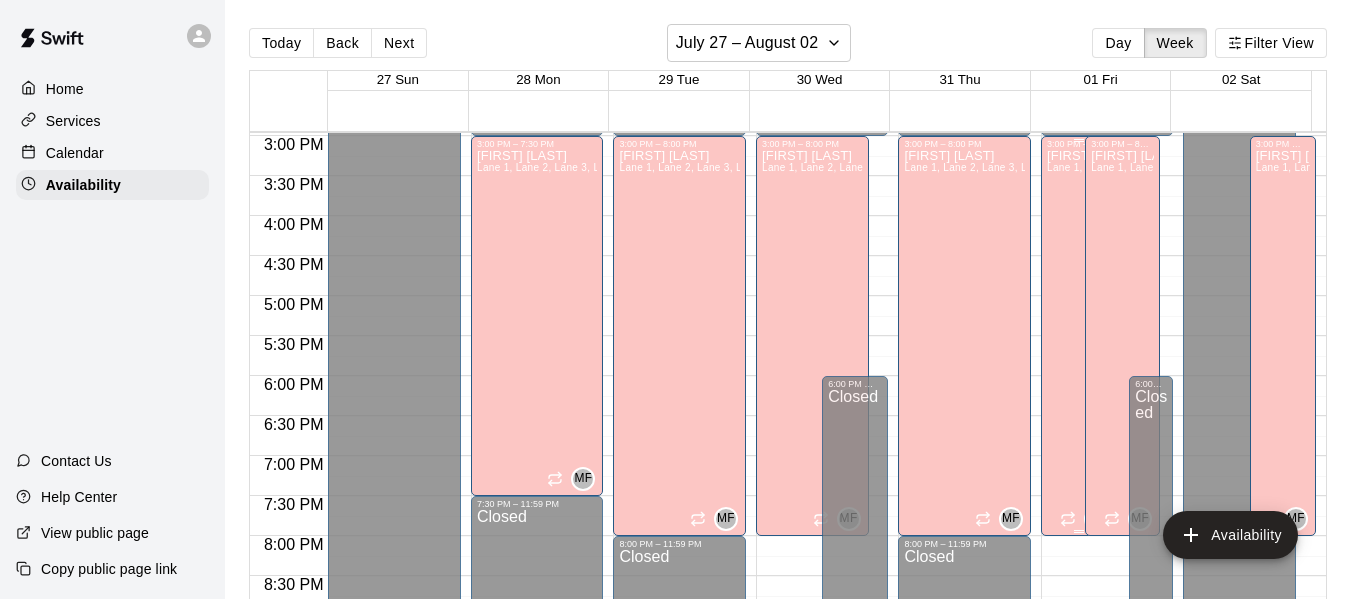 click on "[FIRST] [LAST] Lane 1, Lane 2, Lane 3, Lane 4, Lane 5, Lane 6, Lane 7" at bounding box center (1078, 448) 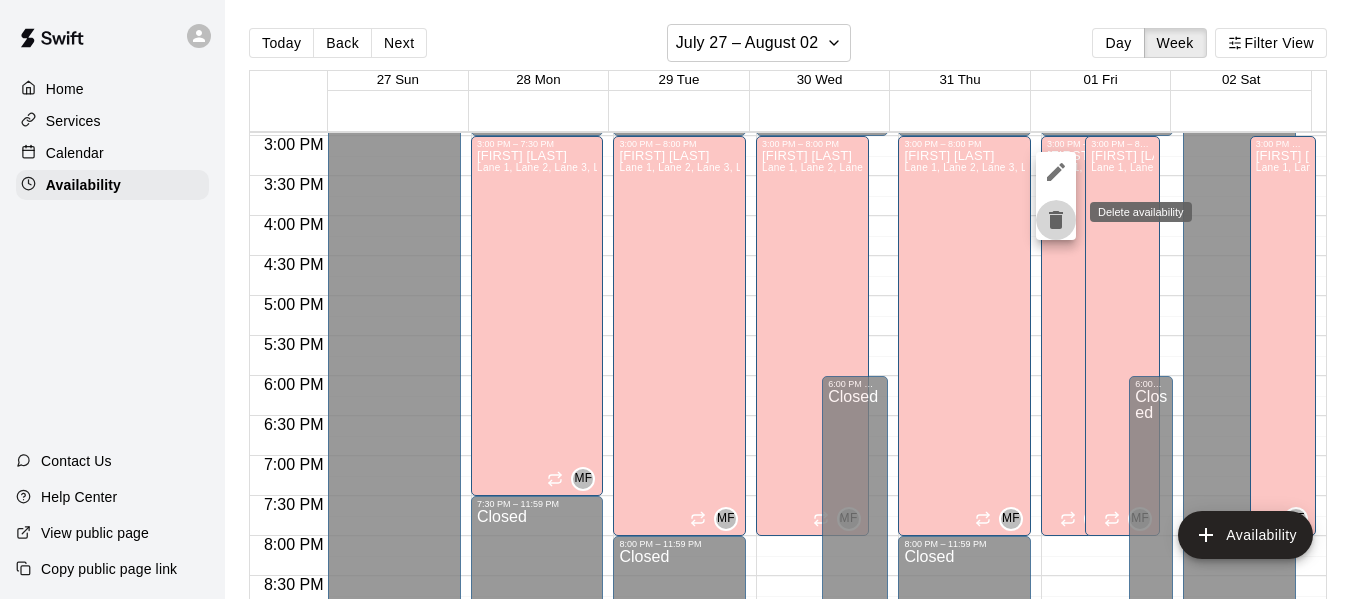 click 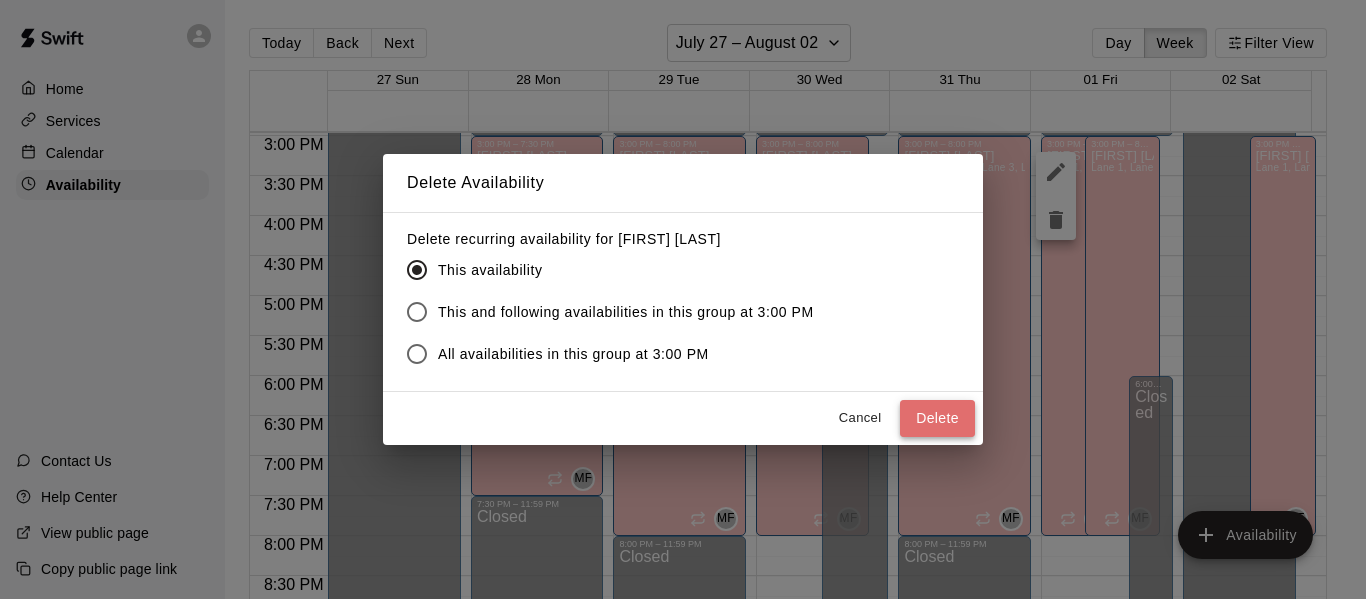 click on "Delete" at bounding box center [937, 418] 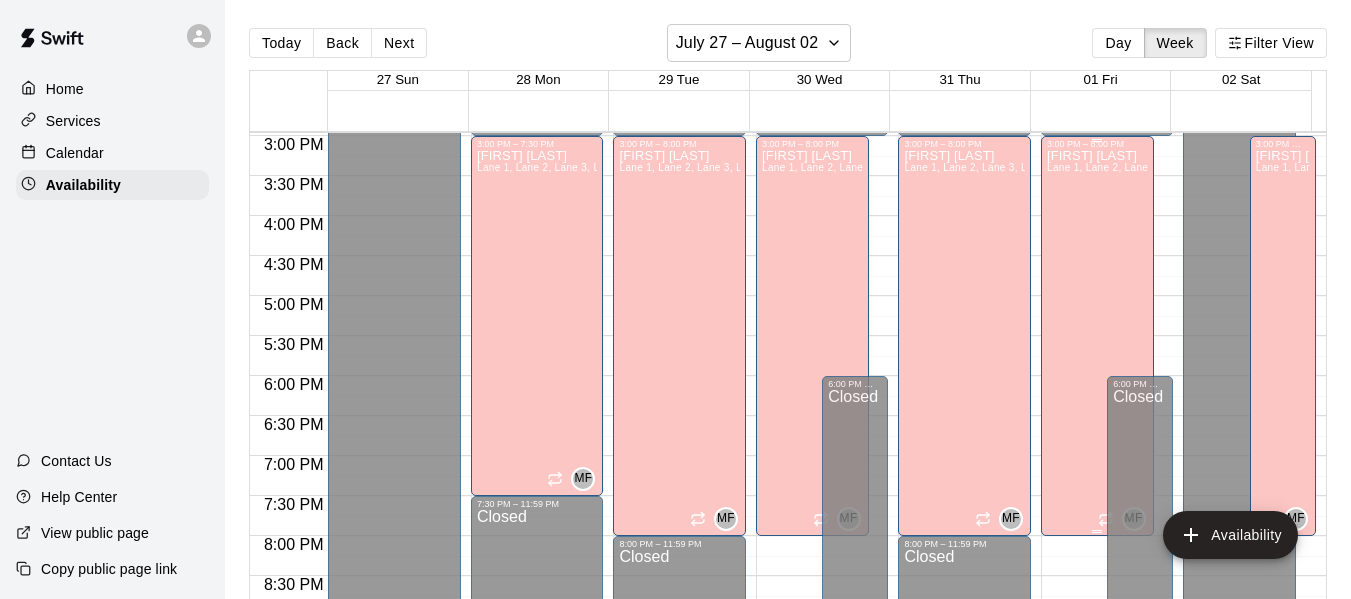 click on "[FIRST] [LAST] Lane 1, Lane 2, Lane 3, Lane 4, Lane 5, Lane 6, Lane 7" at bounding box center [1097, 448] 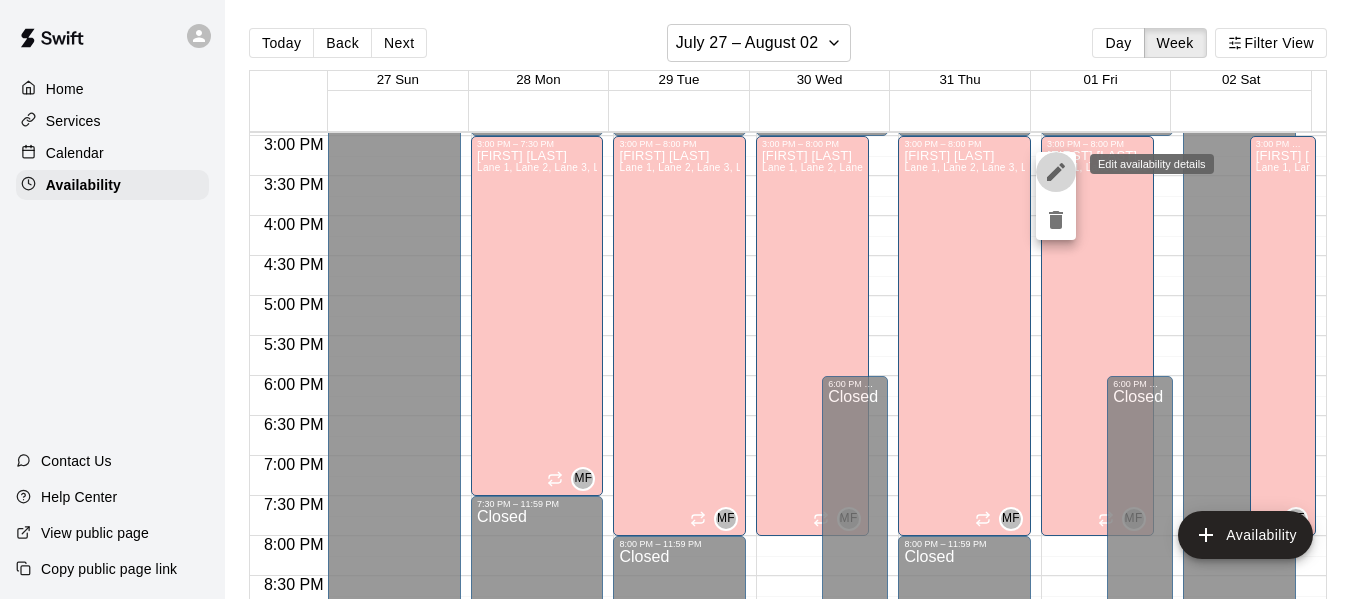 click 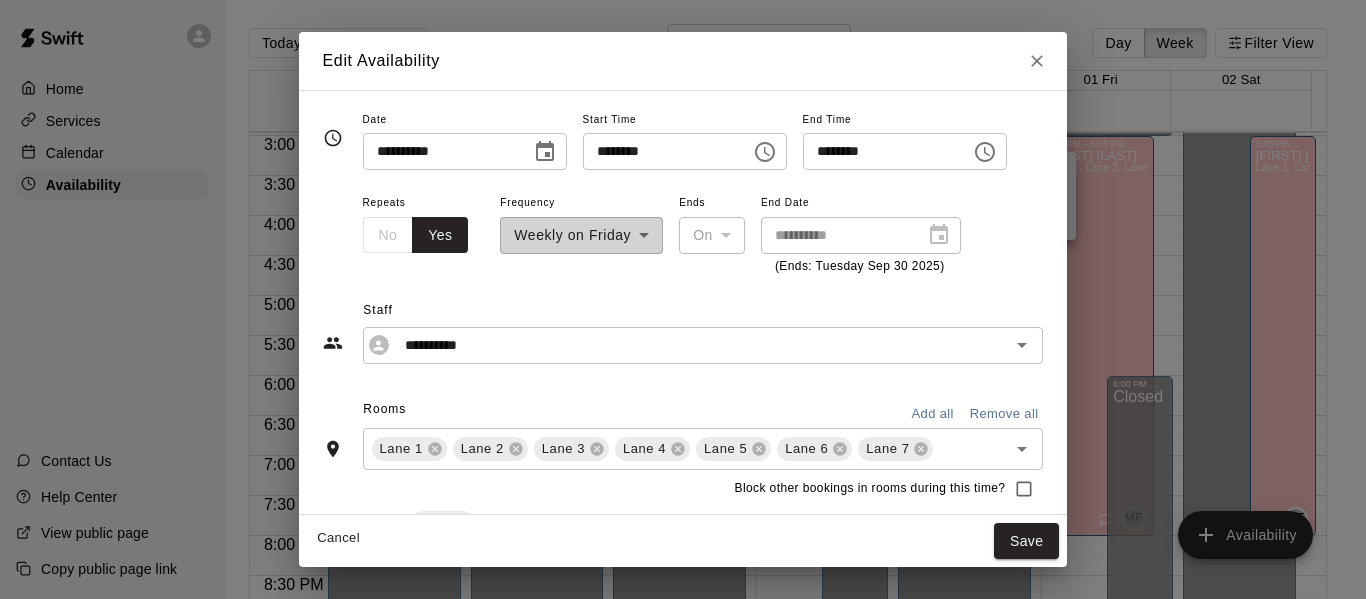 click 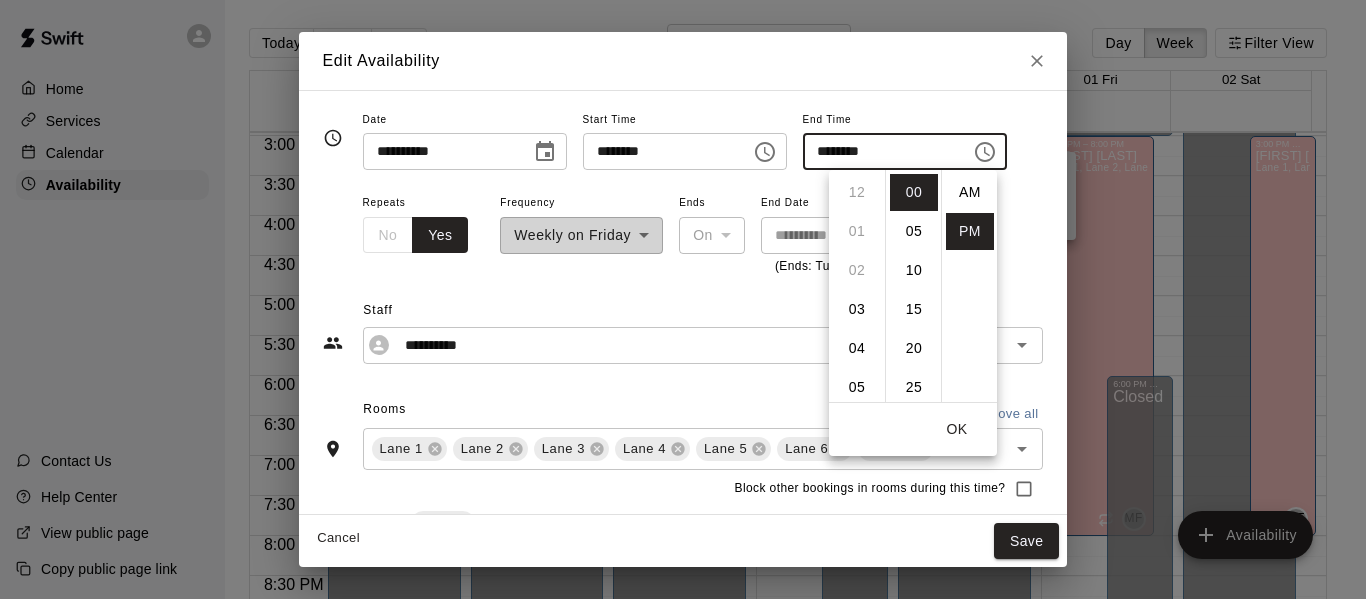 scroll, scrollTop: 312, scrollLeft: 0, axis: vertical 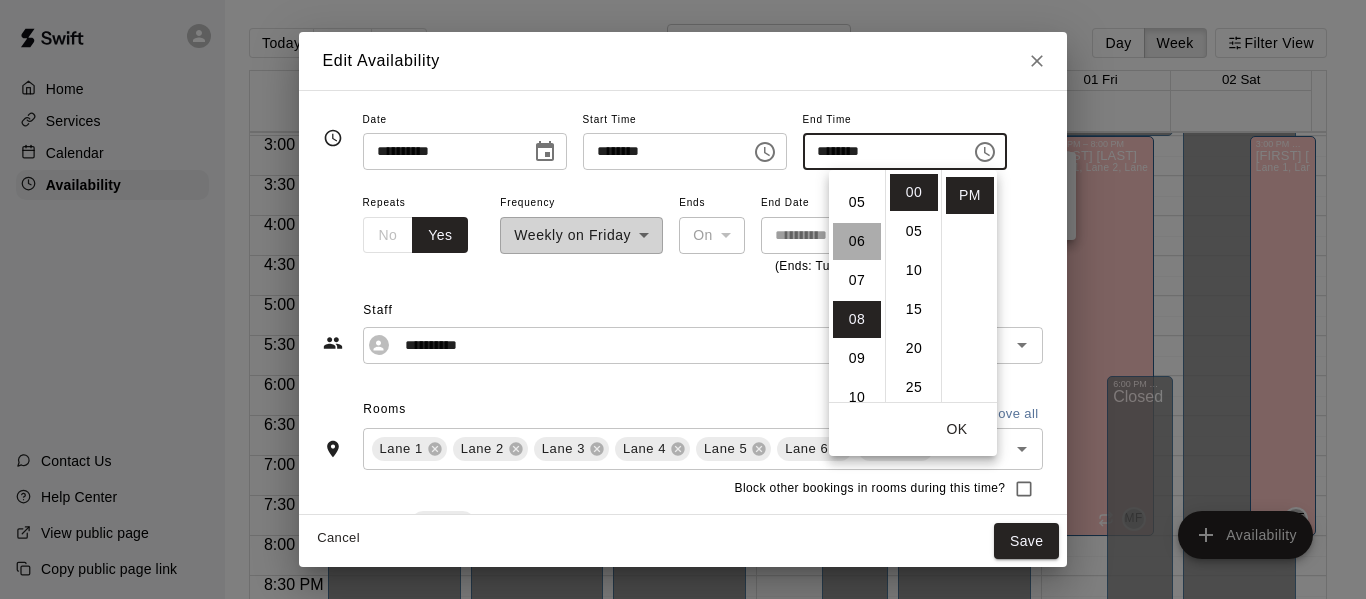 click on "06" at bounding box center (857, 241) 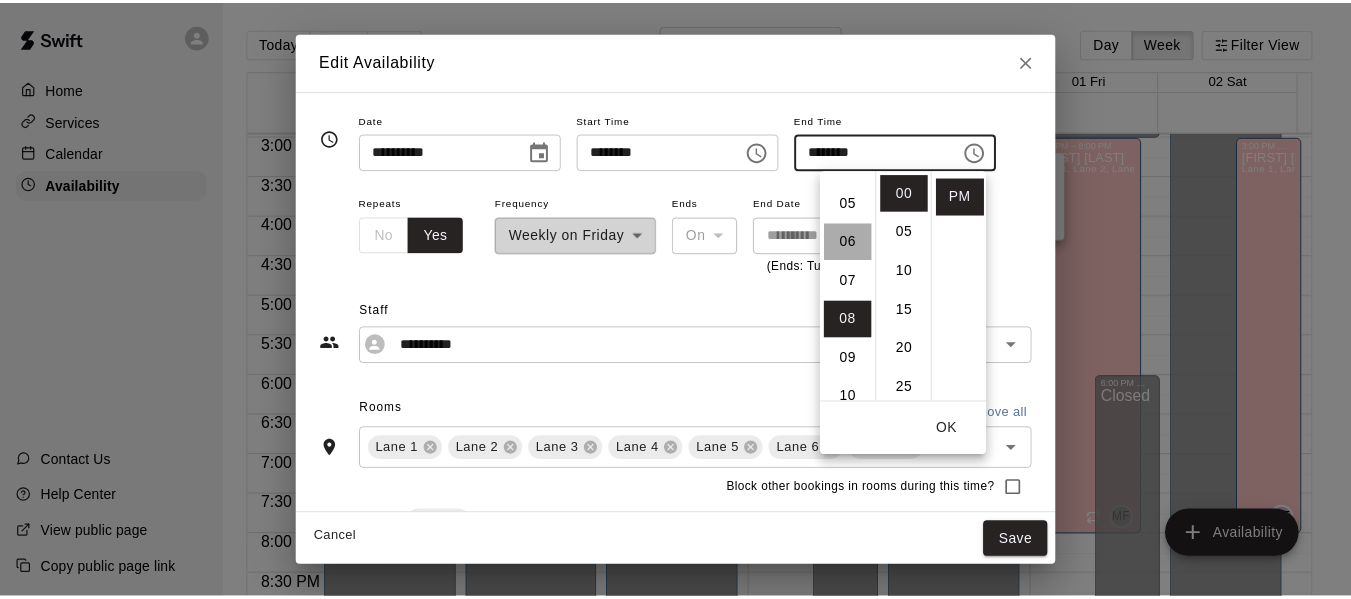scroll, scrollTop: 234, scrollLeft: 0, axis: vertical 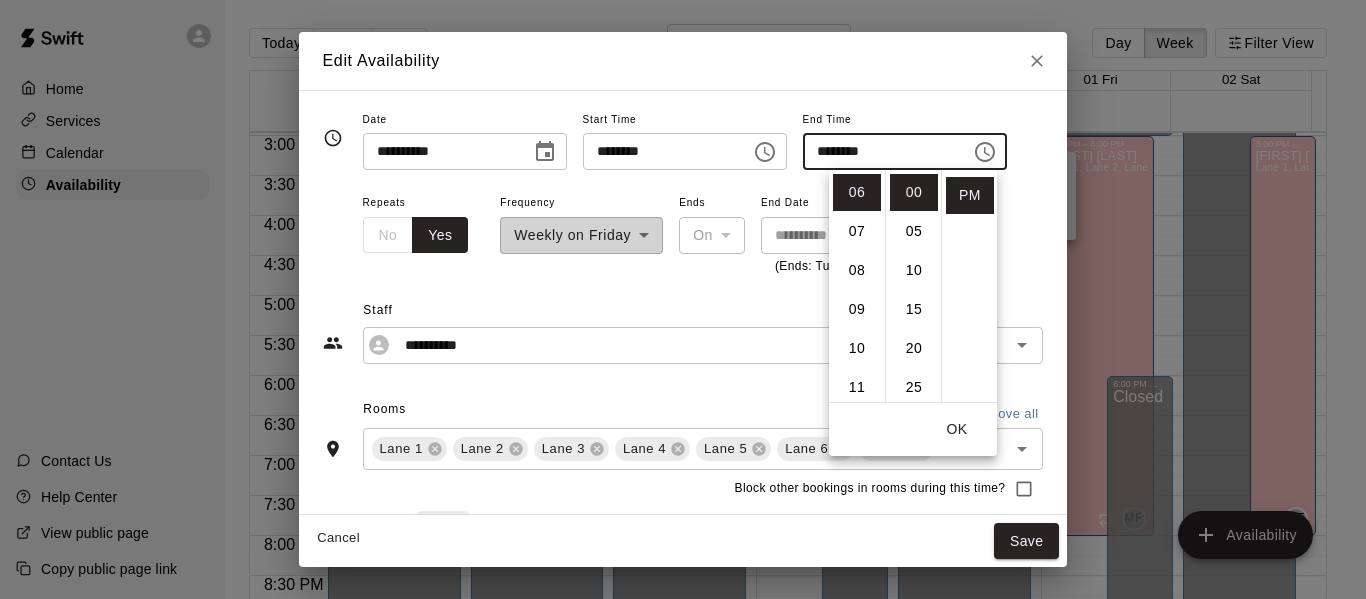 click on "OK" at bounding box center [957, 429] 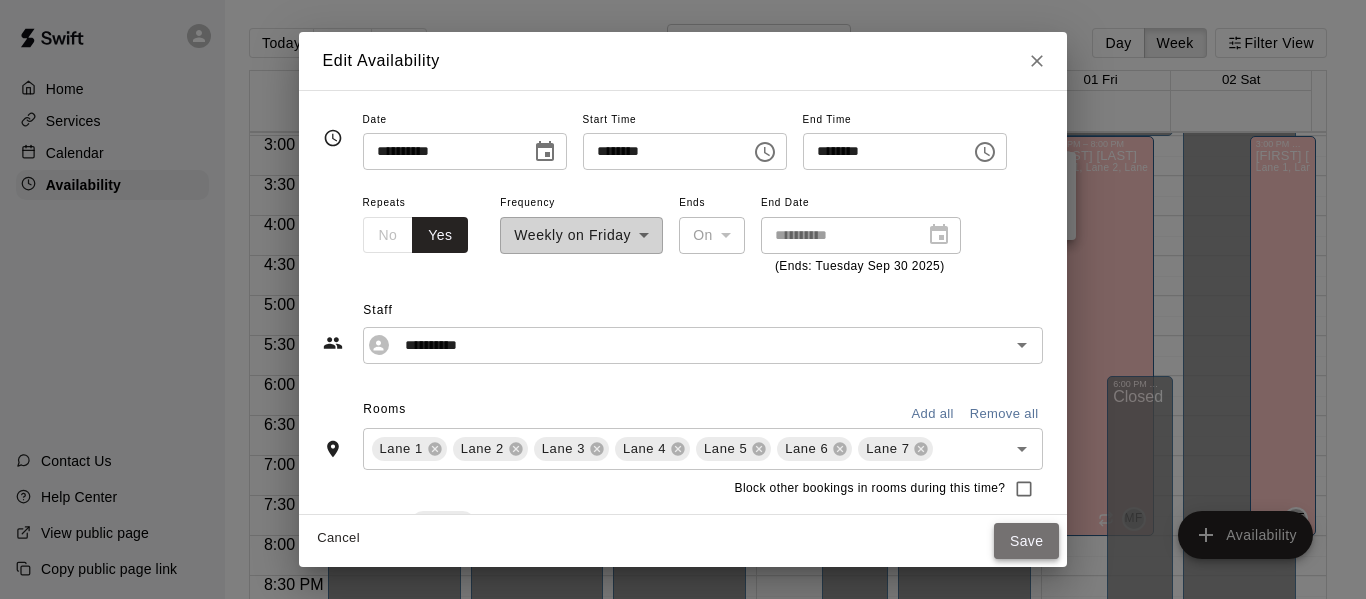click on "Save" at bounding box center [1027, 541] 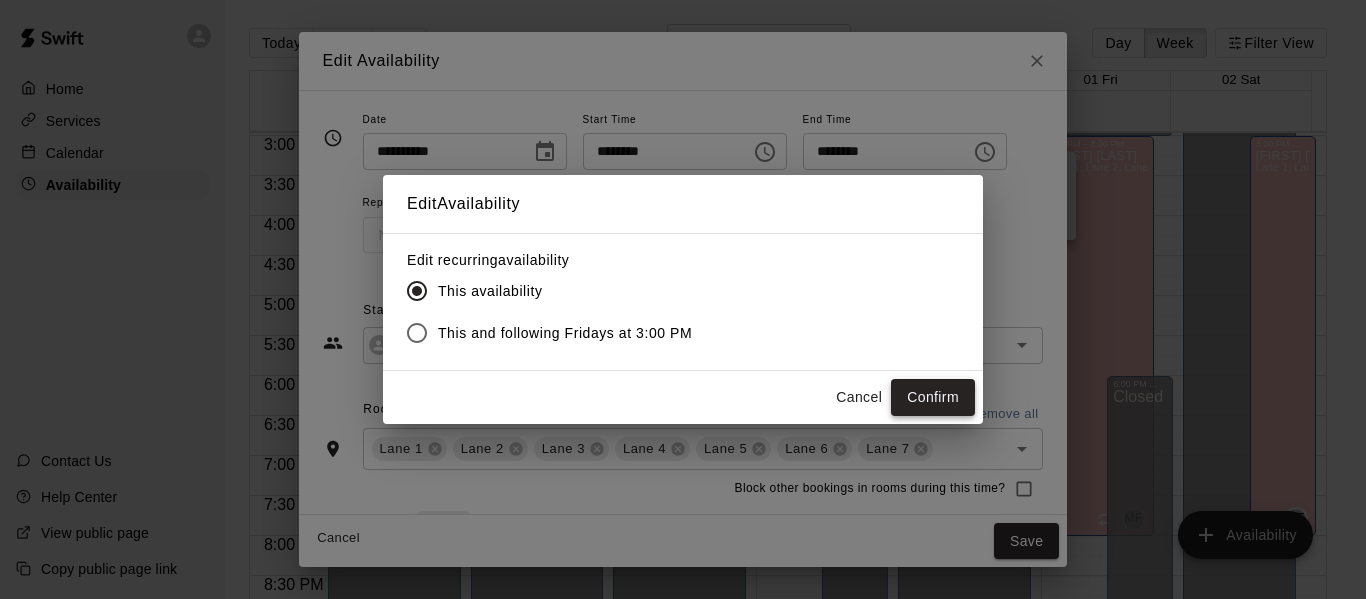 click on "Confirm" at bounding box center [933, 397] 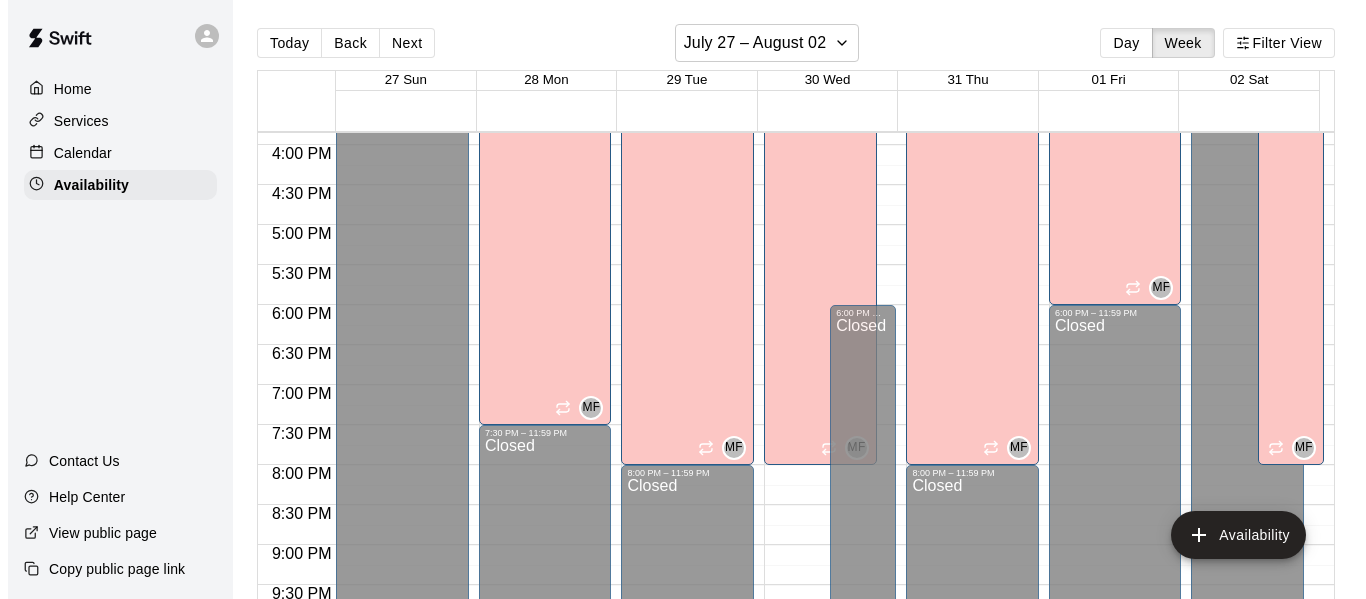 scroll, scrollTop: 1263, scrollLeft: 0, axis: vertical 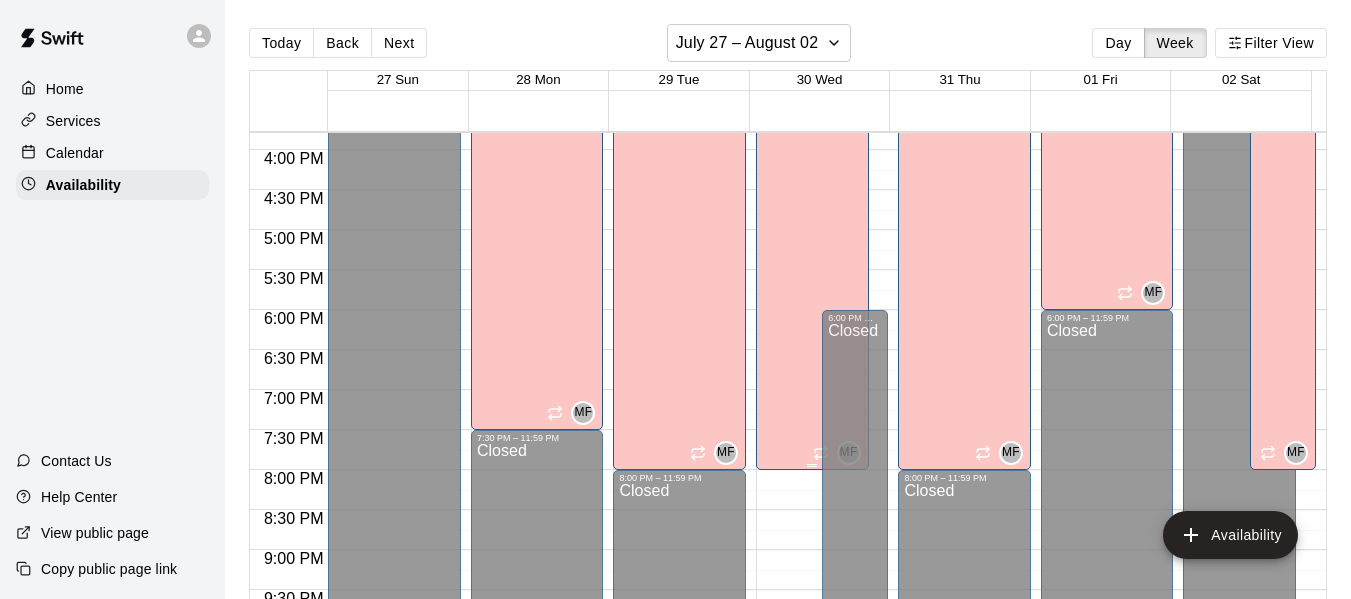 click on "[FIRST] [LAST] Lane 1, Lane 2, Lane 3, Lane 4, Lane 5, Lane 6, Lane 7" at bounding box center [812, 382] 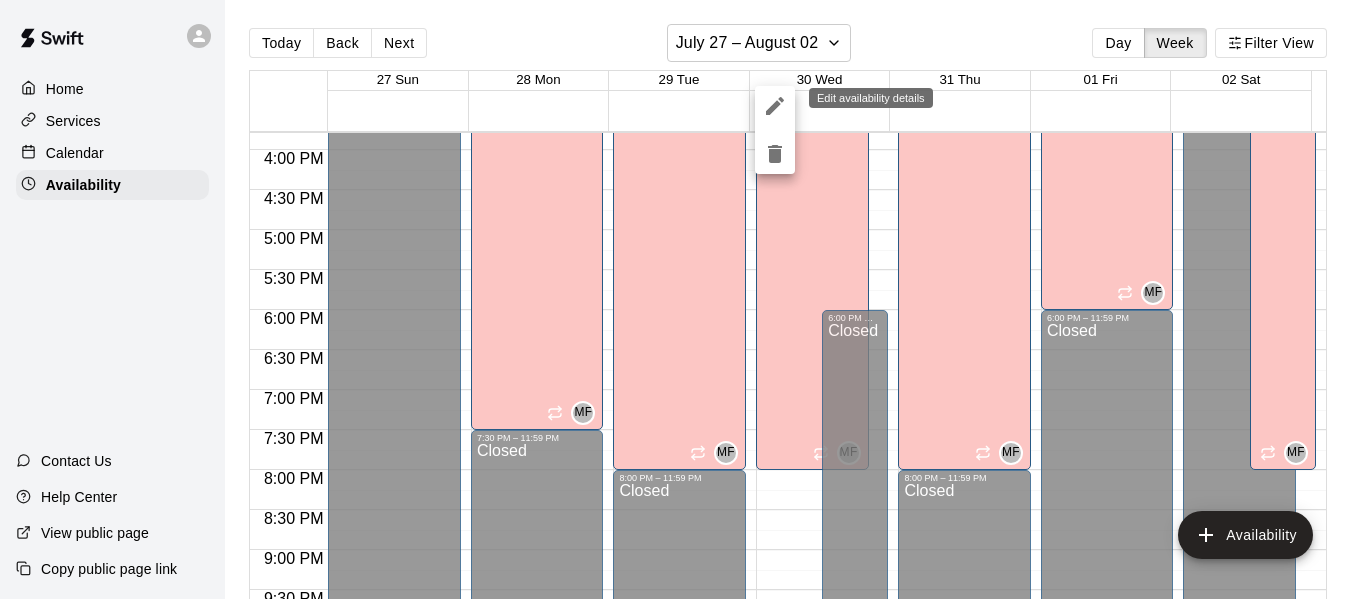 click 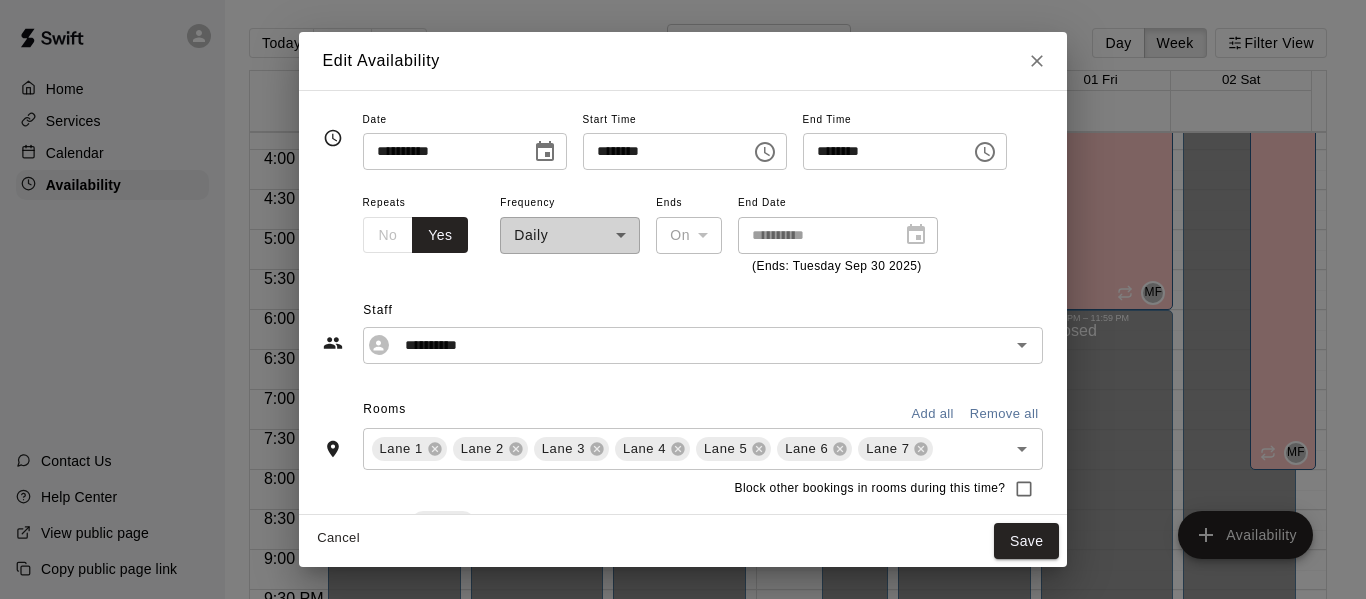 click 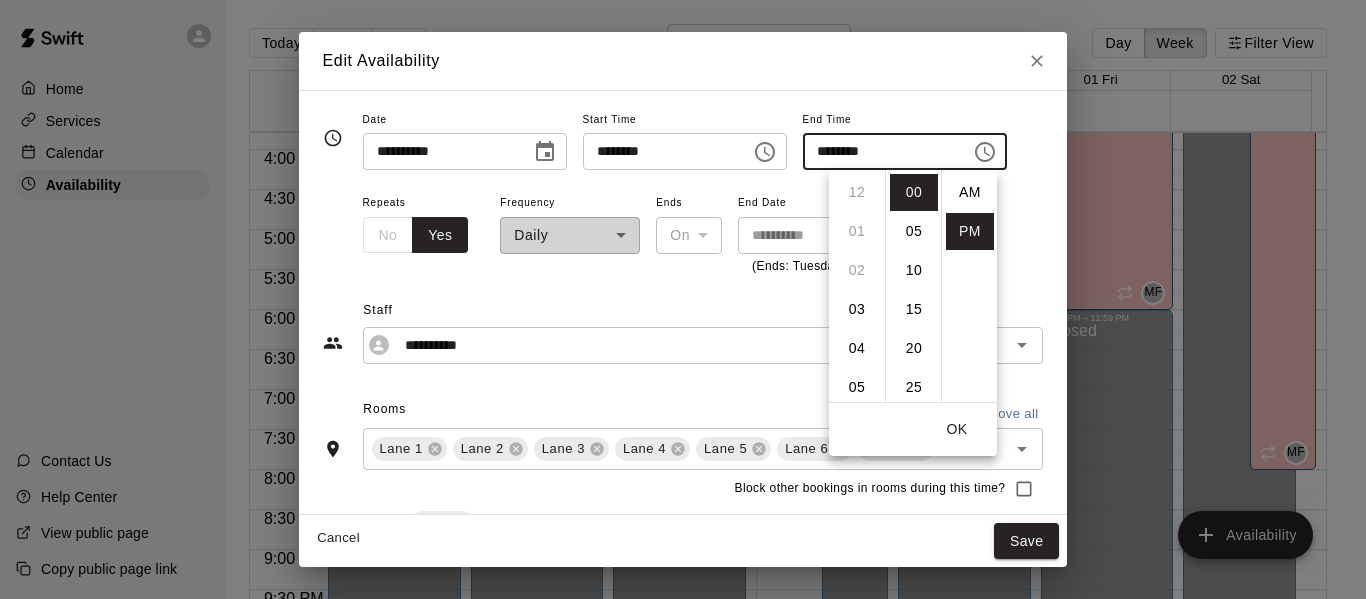 scroll, scrollTop: 312, scrollLeft: 0, axis: vertical 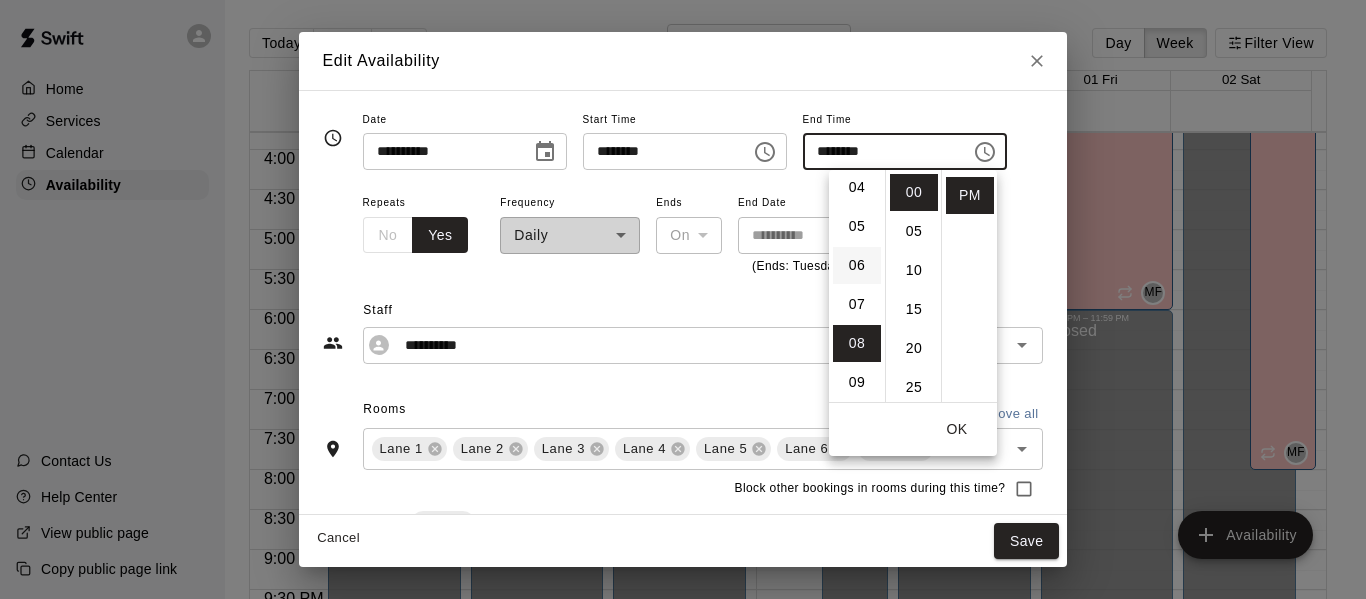 click on "06" at bounding box center (857, 265) 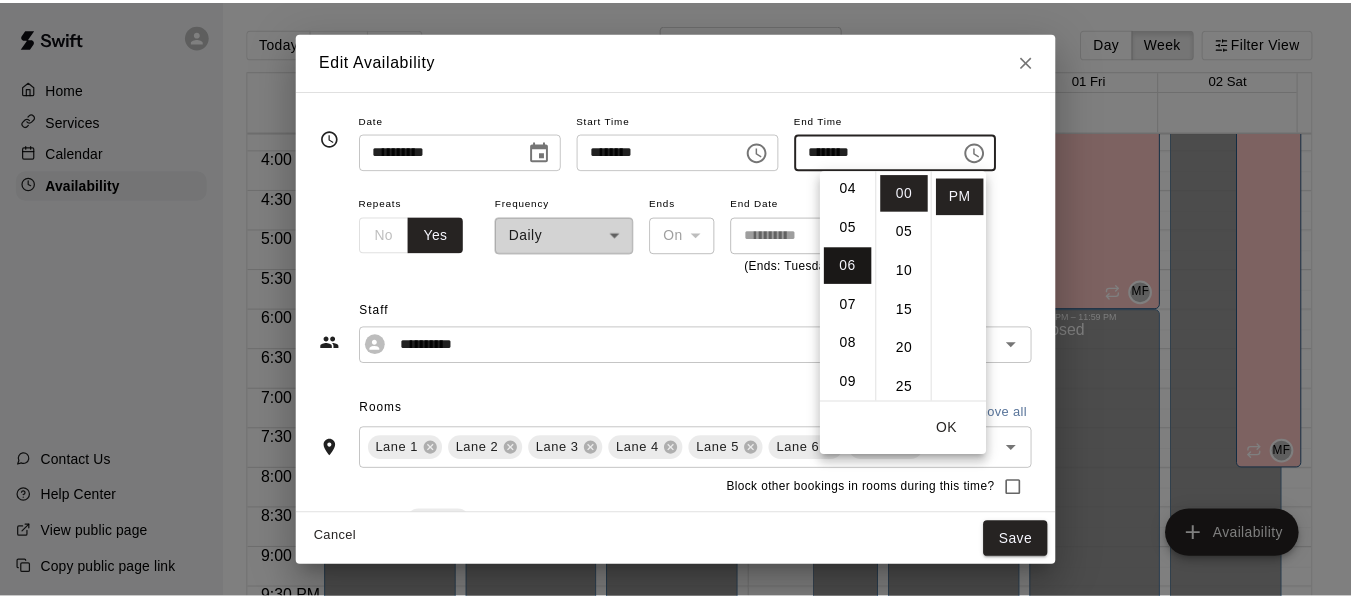 scroll, scrollTop: 234, scrollLeft: 0, axis: vertical 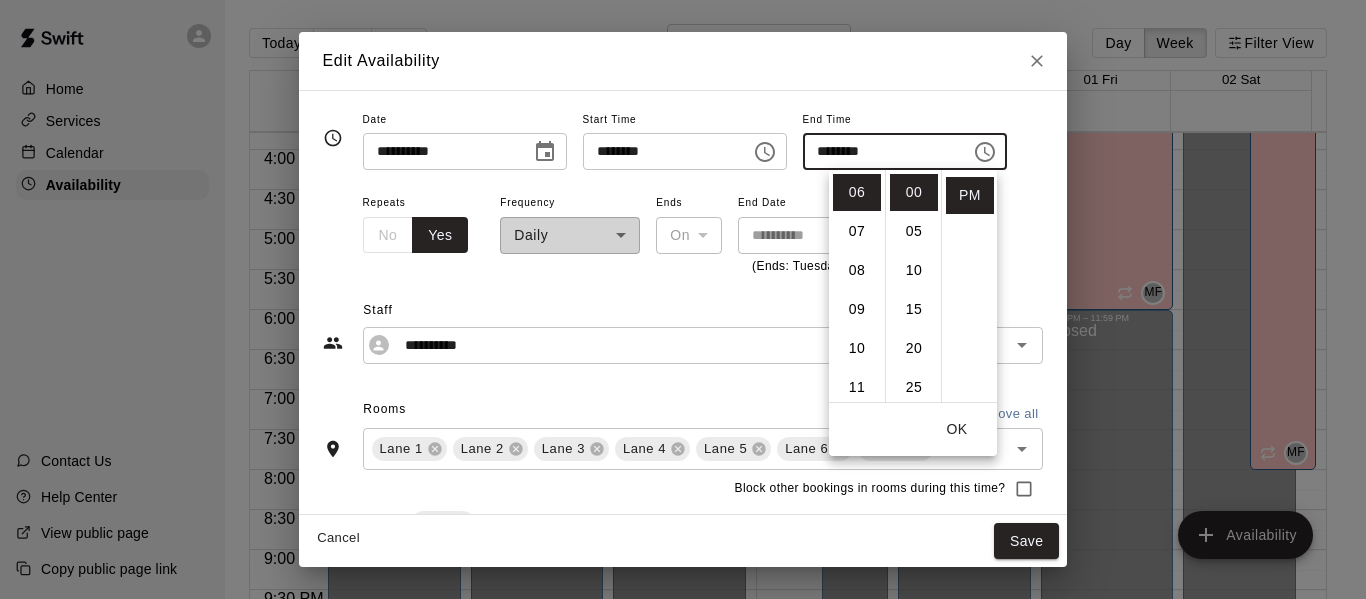 click on "OK" at bounding box center (957, 429) 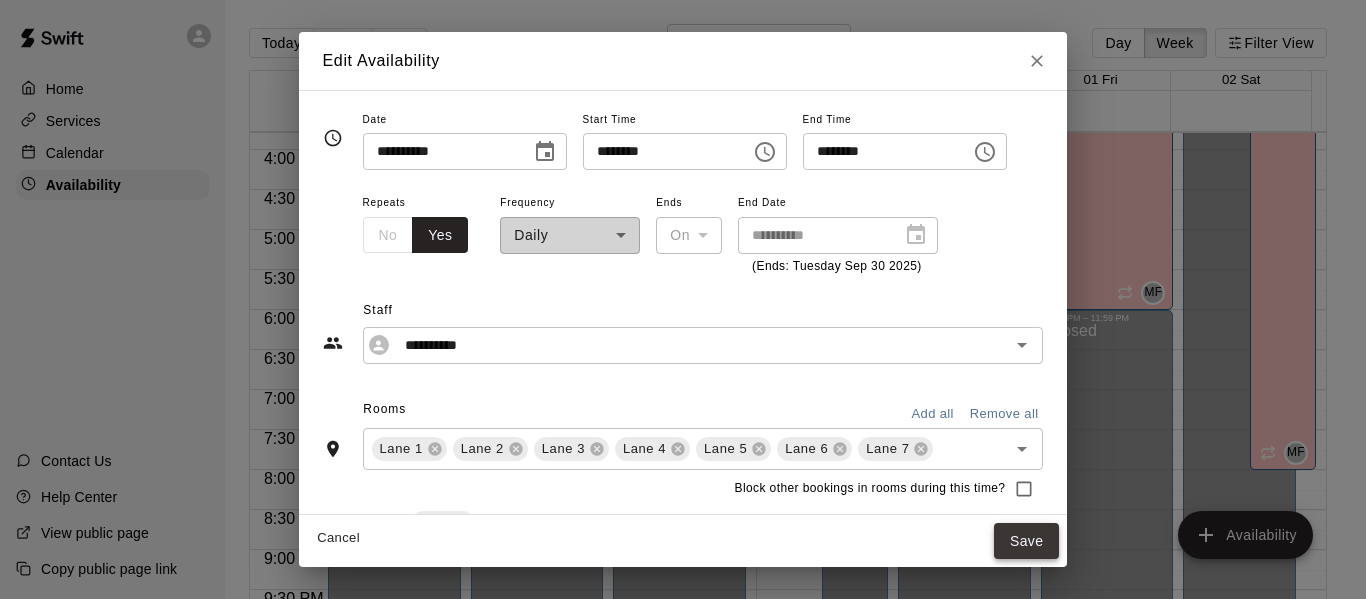 click on "Save" at bounding box center (1027, 541) 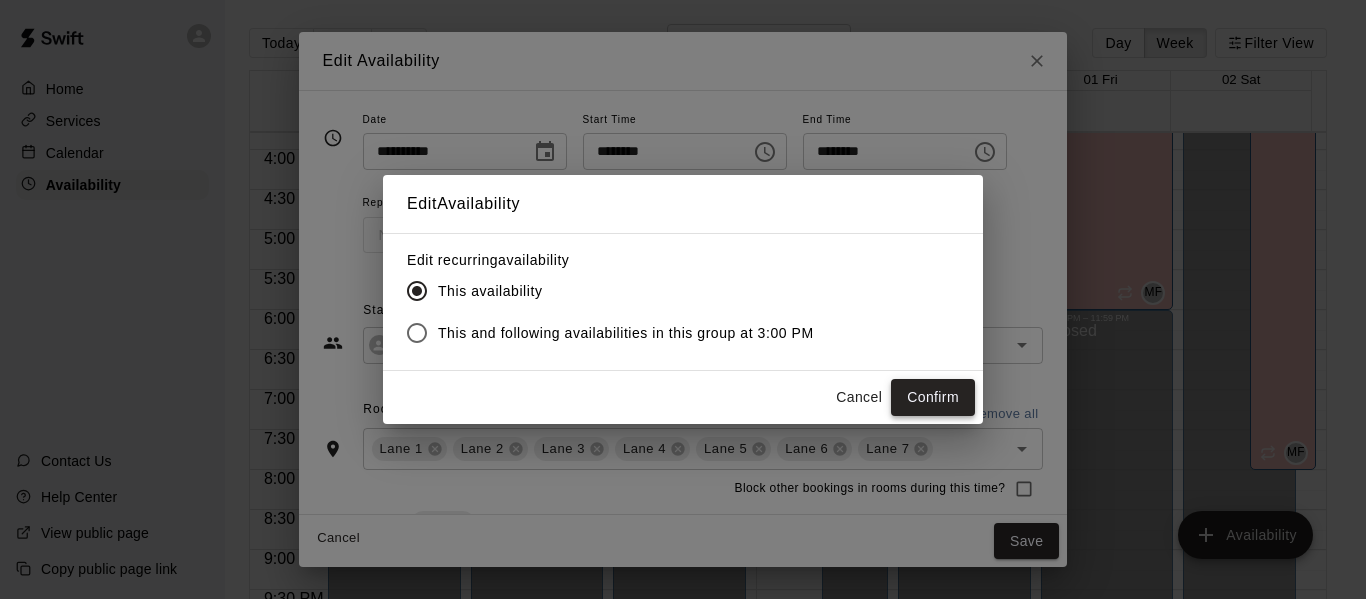 click on "Confirm" at bounding box center (933, 397) 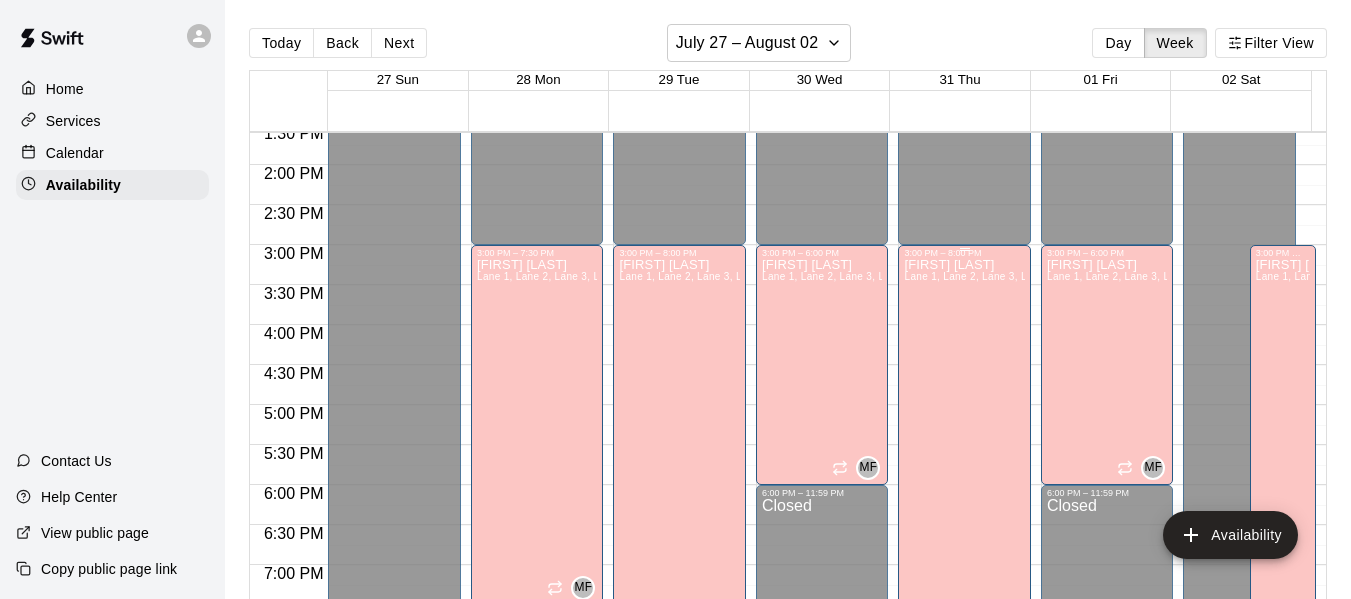scroll, scrollTop: 1089, scrollLeft: 0, axis: vertical 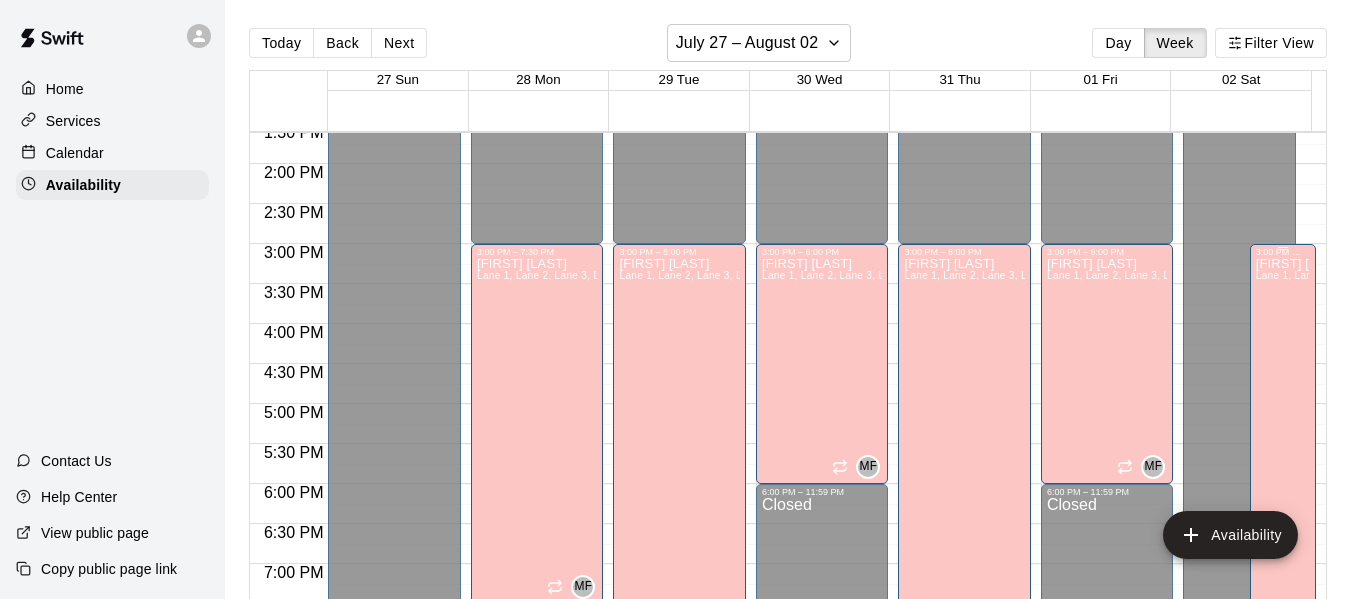 click on "[FIRST] [LAST] Lane 1, Lane 2, Lane 3, Lane 4, Lane 5, Lane 6, Lane 7" at bounding box center (1283, 556) 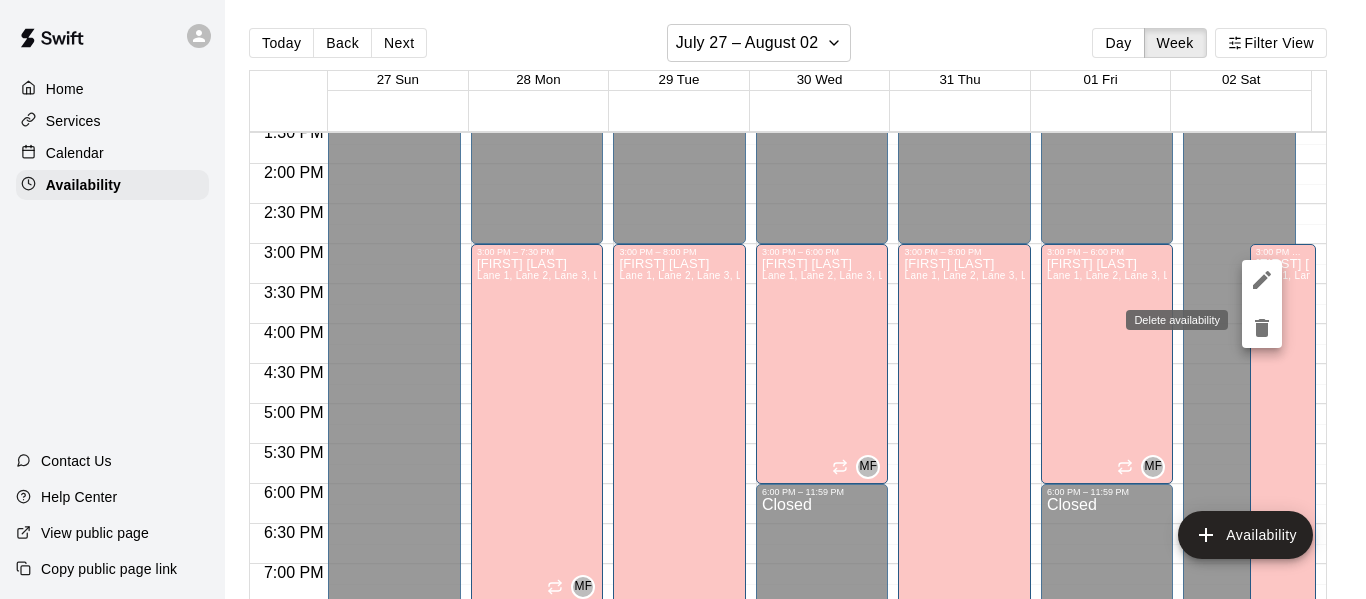 click 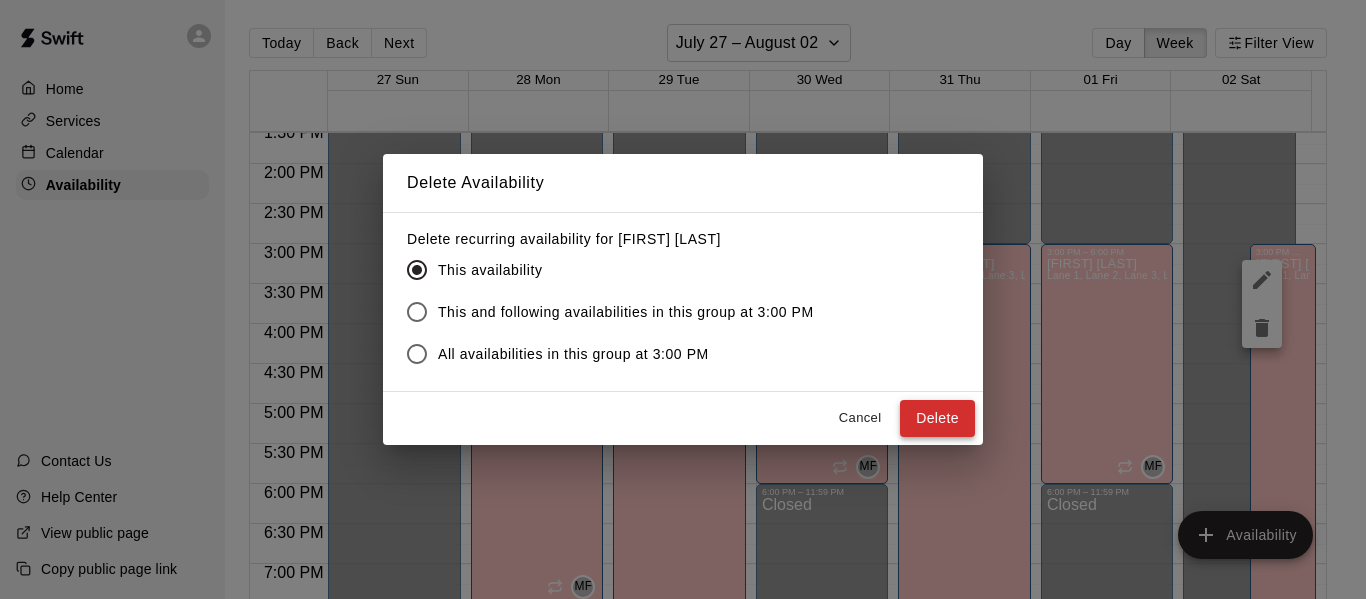 click on "Delete" at bounding box center (937, 418) 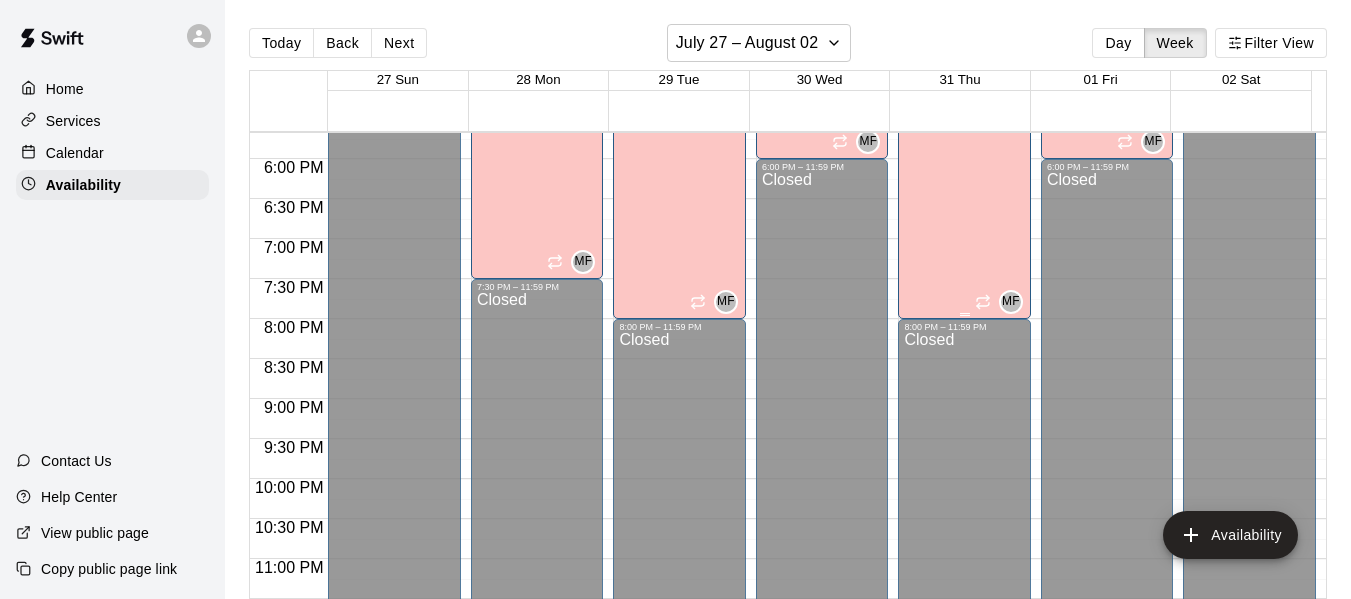 scroll, scrollTop: 1432, scrollLeft: 0, axis: vertical 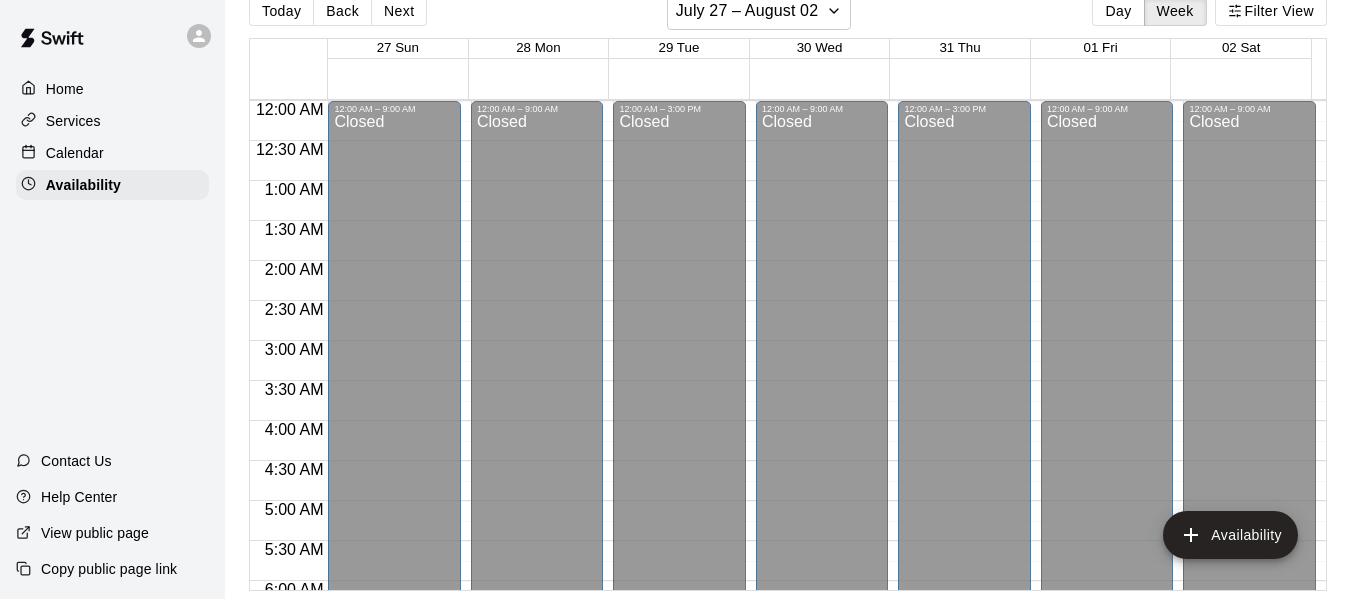 click on "Home" at bounding box center (65, 89) 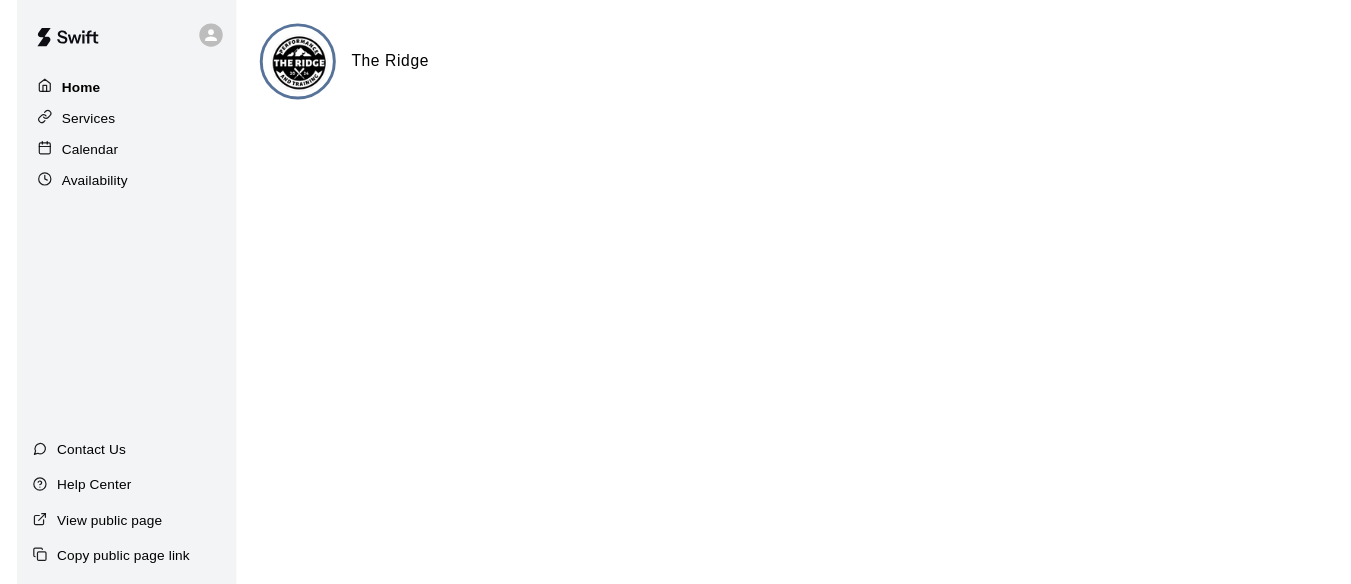 scroll, scrollTop: 0, scrollLeft: 0, axis: both 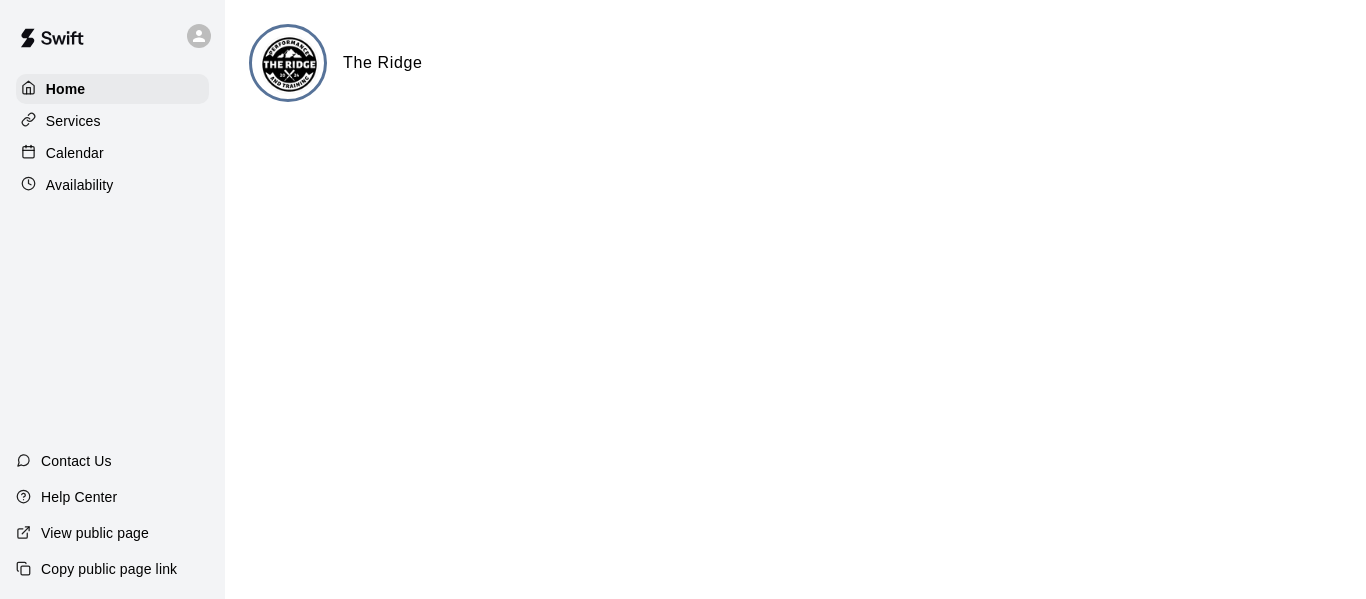 click on "Calendar" at bounding box center [75, 153] 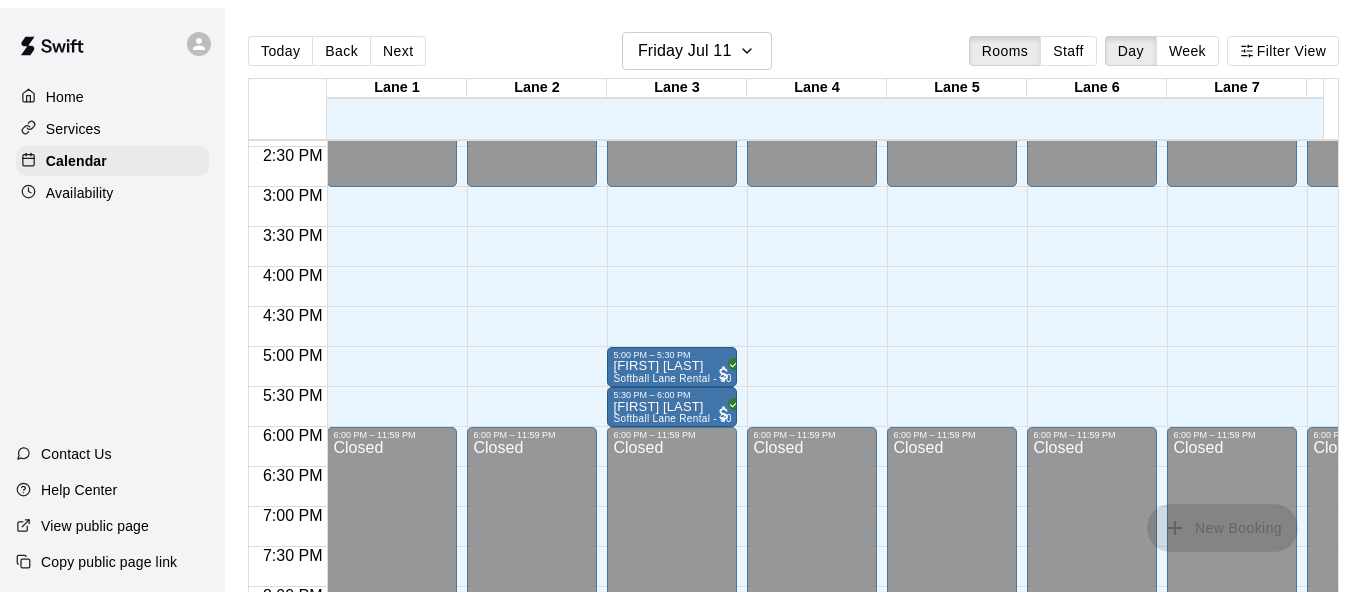 scroll, scrollTop: 1155, scrollLeft: 0, axis: vertical 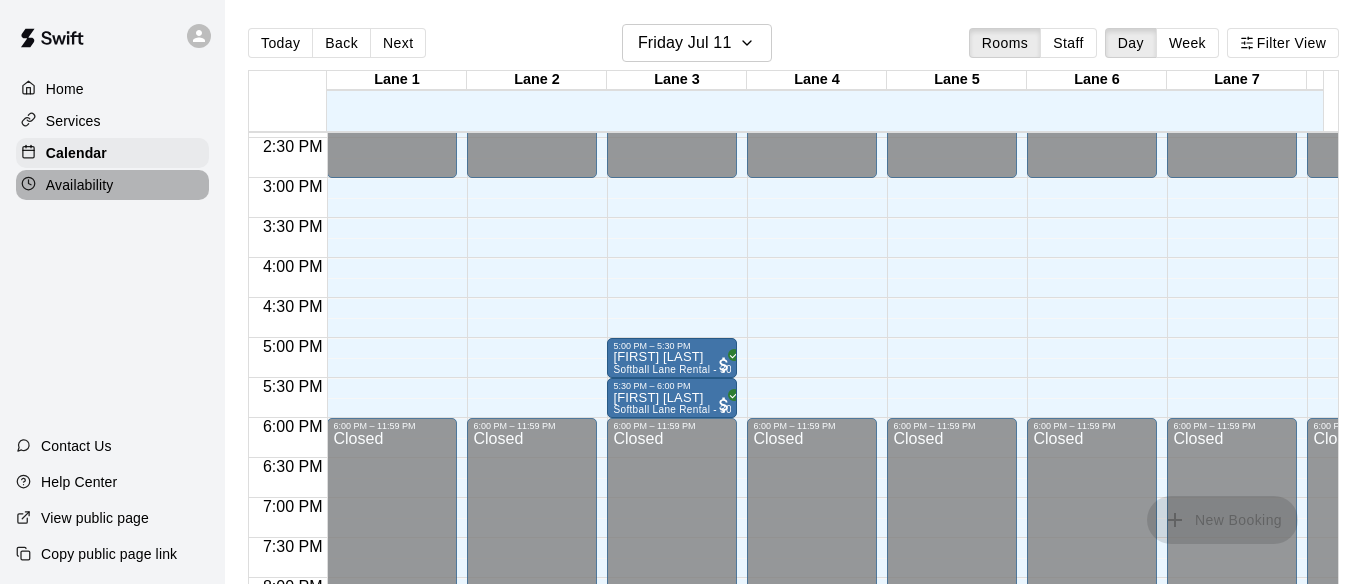 click on "Availability" at bounding box center (80, 185) 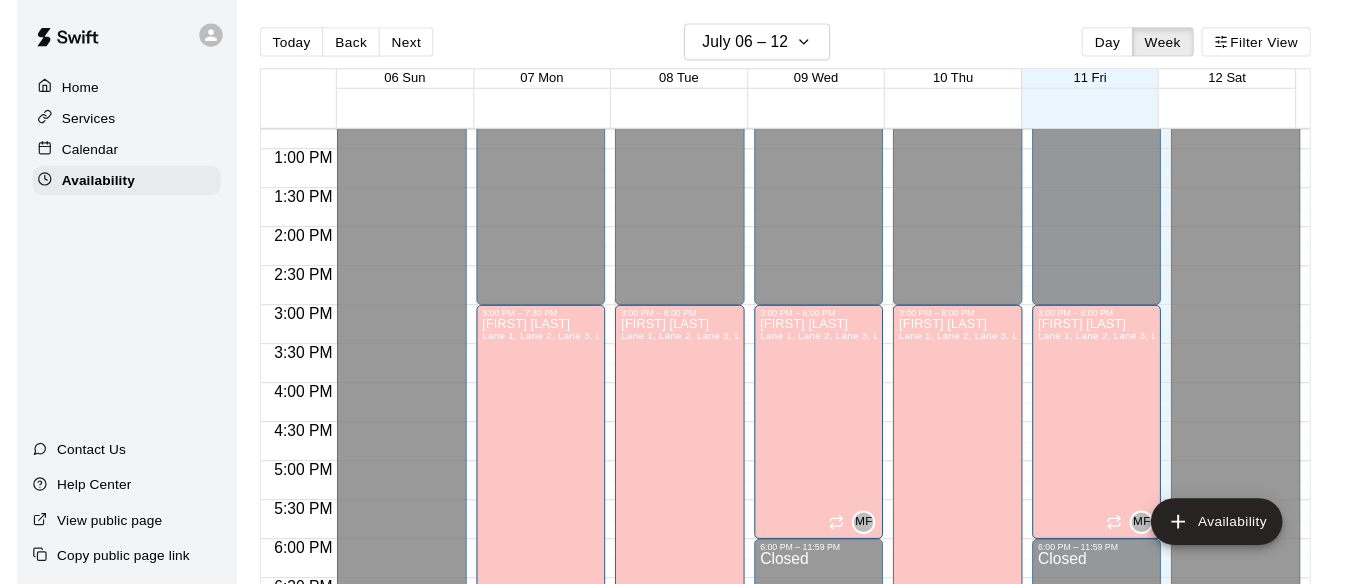 scroll, scrollTop: 1014, scrollLeft: 0, axis: vertical 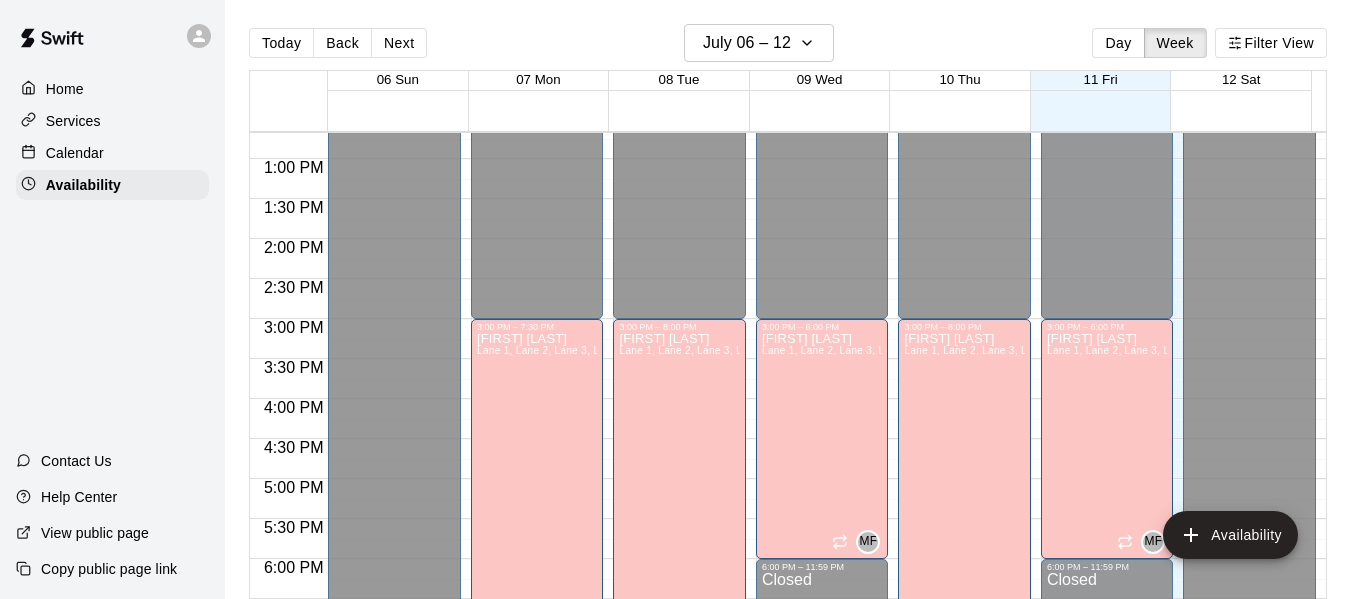 click on "Home" at bounding box center (65, 89) 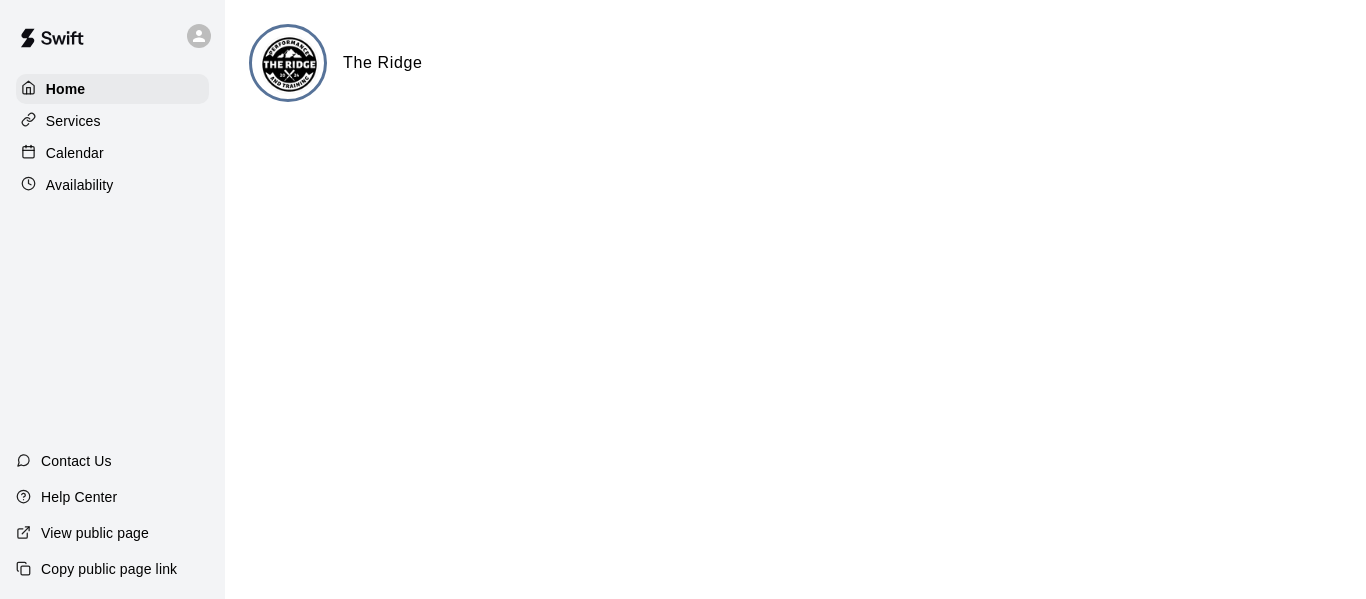 click on "Calendar" at bounding box center (75, 153) 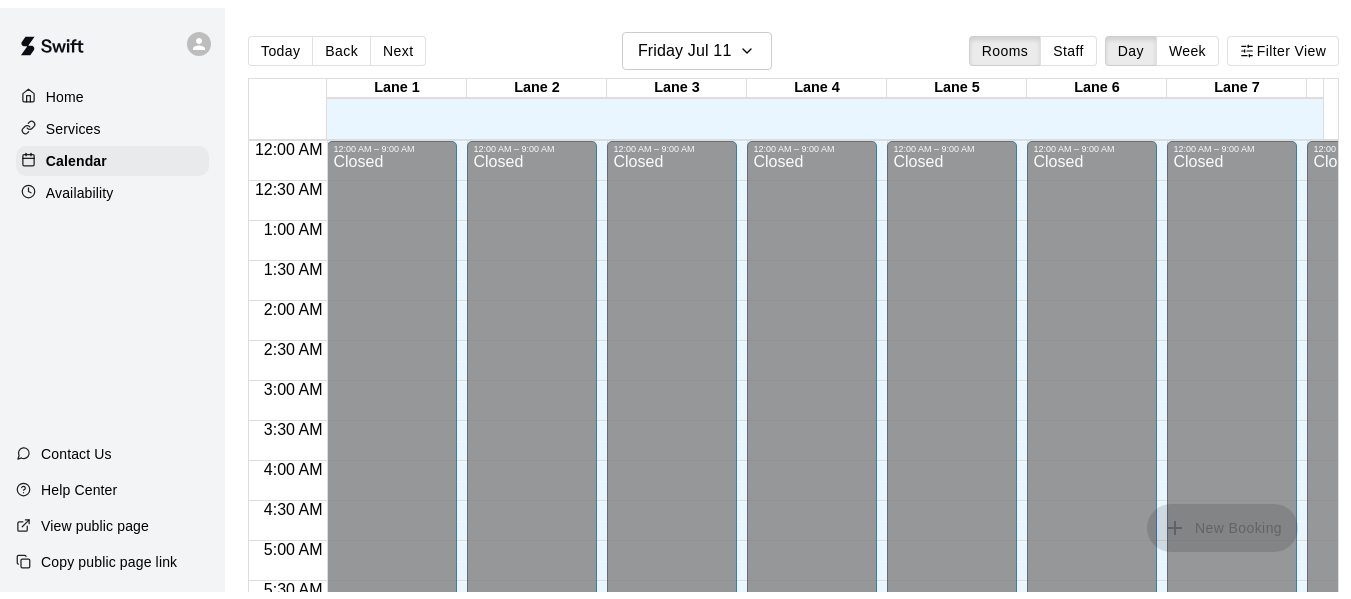 scroll, scrollTop: 1015, scrollLeft: 0, axis: vertical 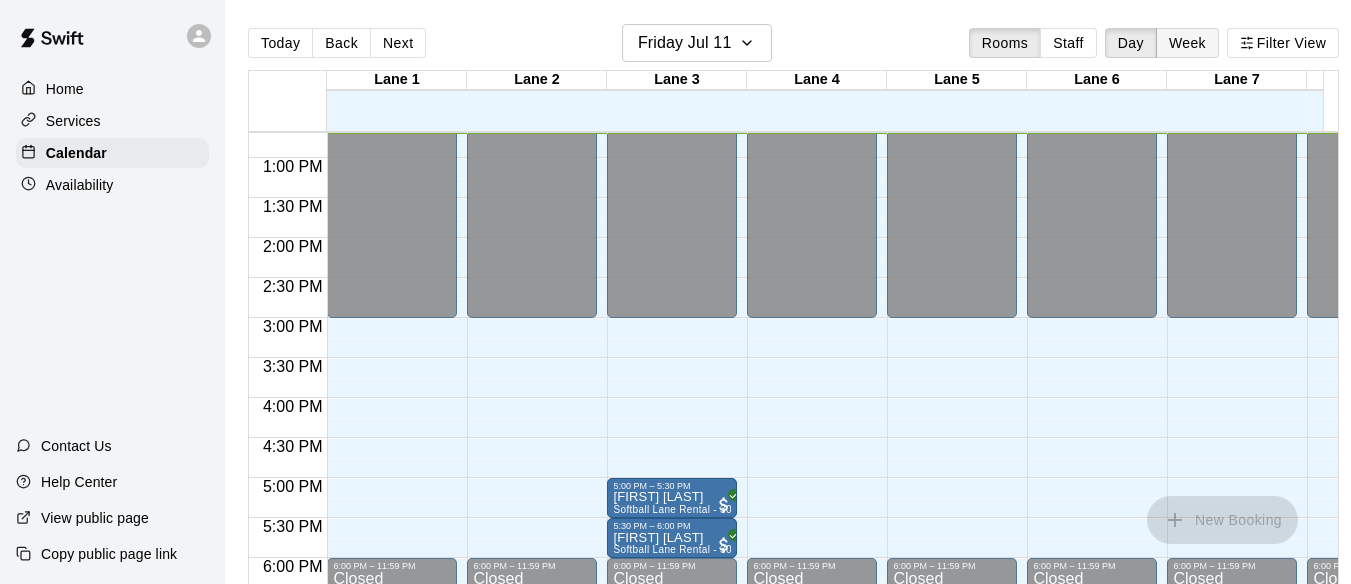 click on "Week" at bounding box center (1187, 43) 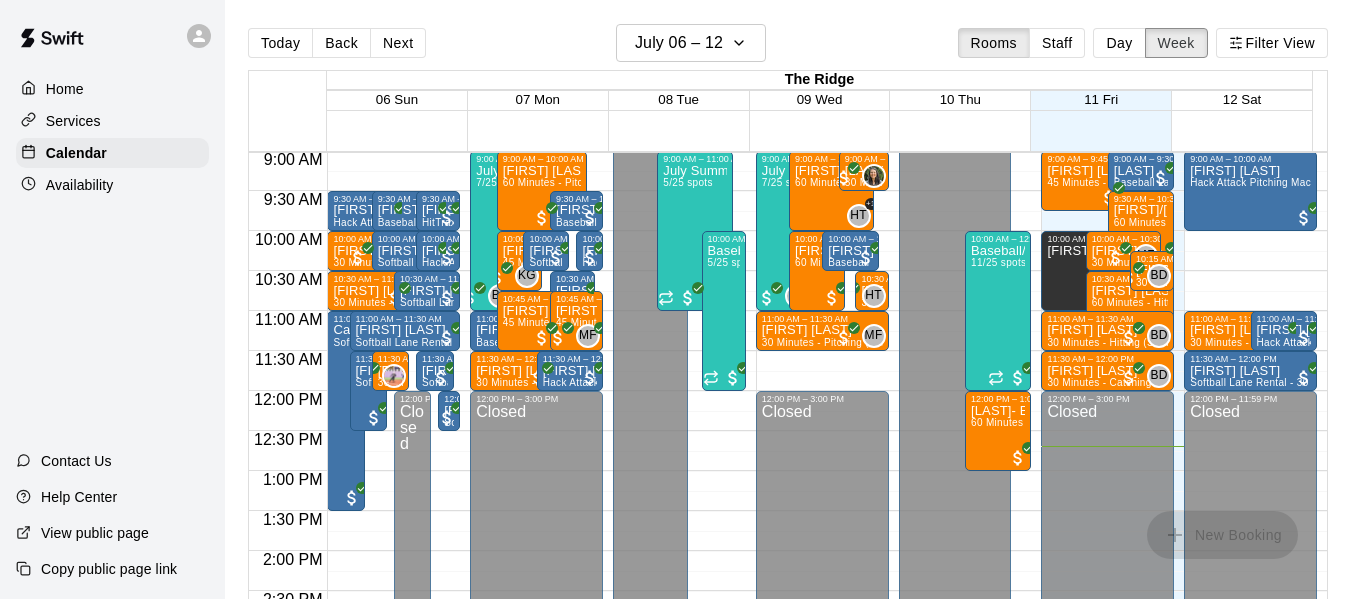 scroll, scrollTop: 723, scrollLeft: 0, axis: vertical 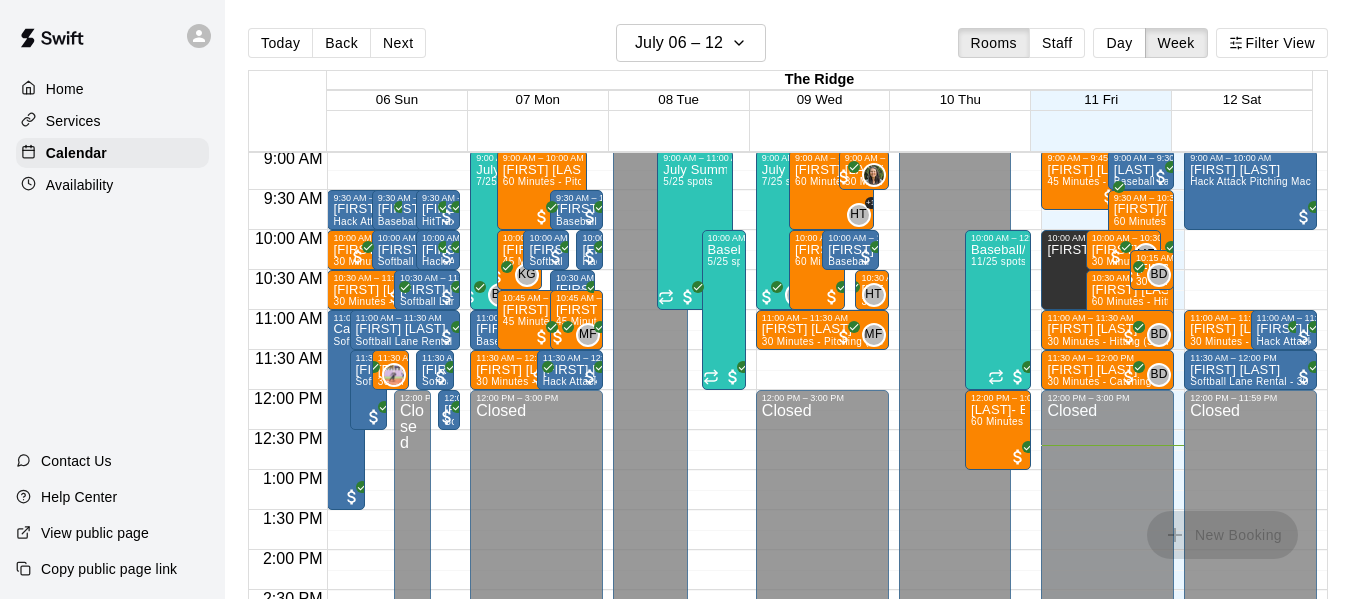 click on "12:00 AM – 9:00 AM Closed 9:00 AM – 10:00 AM Ryder Tootell Hack Attack Pitching Machine Lane Rental - Baseball 11:00 AM – 11:30 AM Hendrix Shiller- Ethan 30 Minutes - Hitting (Baseball) 11:30 AM – 12:00 PM Harper Stavish Softball Lane Rental - 30 Minutes 11:00 AM – 11:30 AM Harper Stavish Hack Attack Pitching Machine Lane Rental - Softball 12:00 PM – 11:59 PM Closed" at bounding box center [1250, 390] 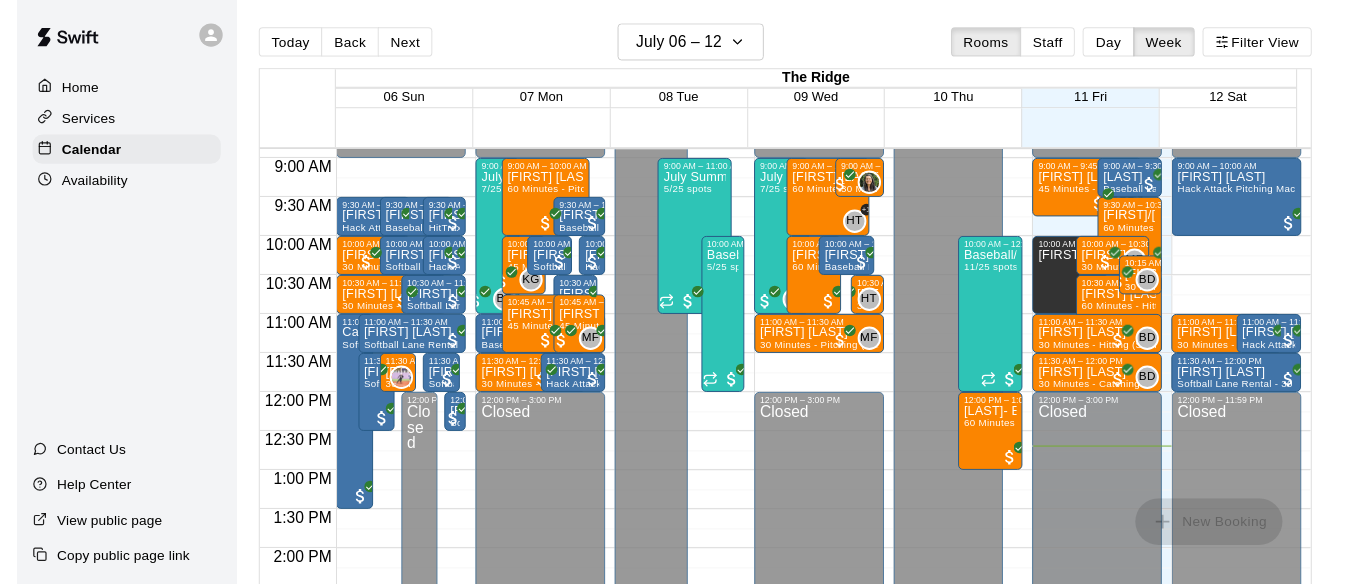 scroll, scrollTop: 710, scrollLeft: 0, axis: vertical 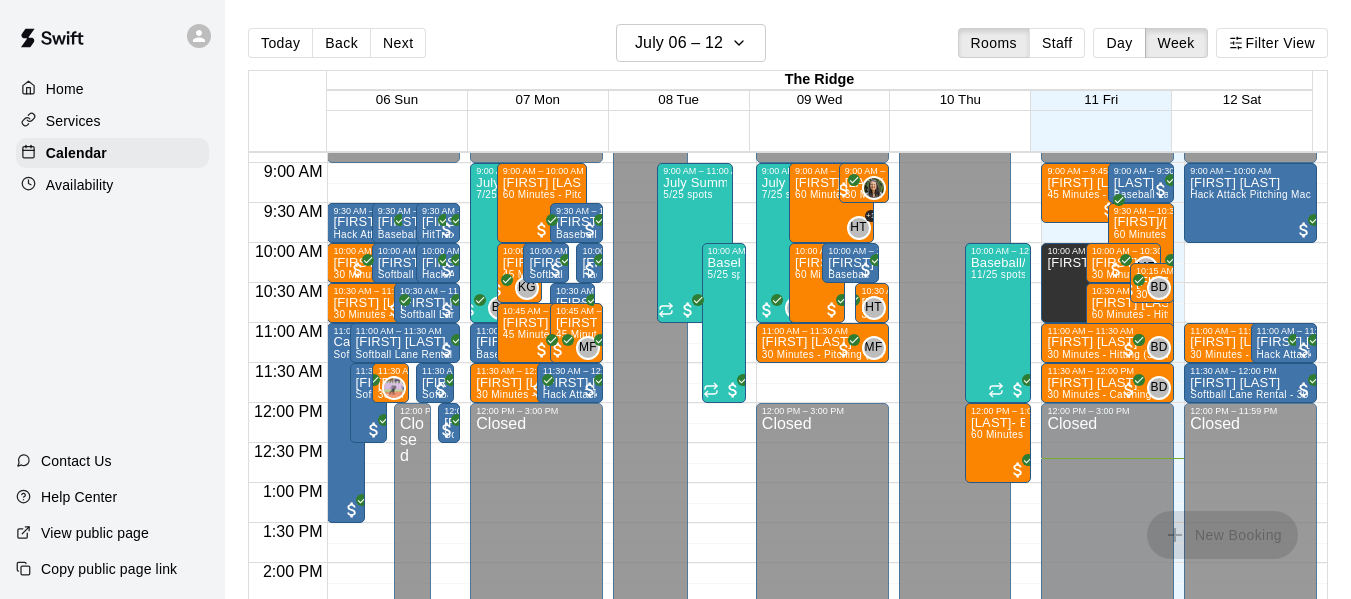 click on "Home" at bounding box center (65, 89) 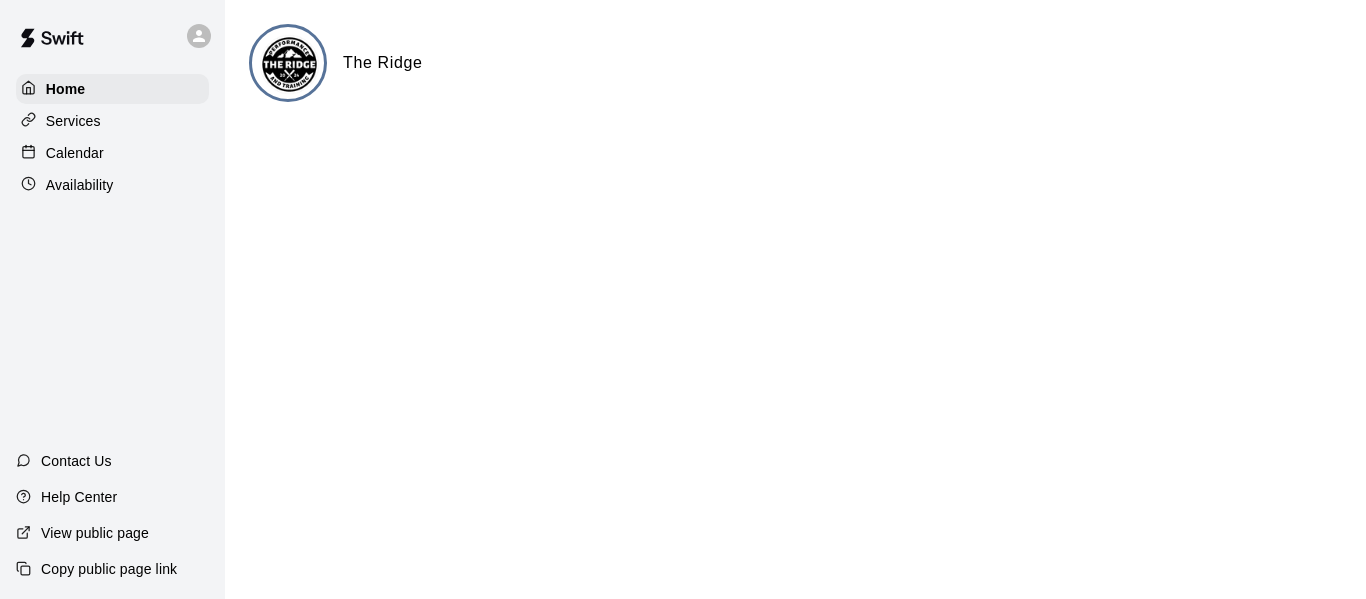 click on "Calendar" at bounding box center (75, 153) 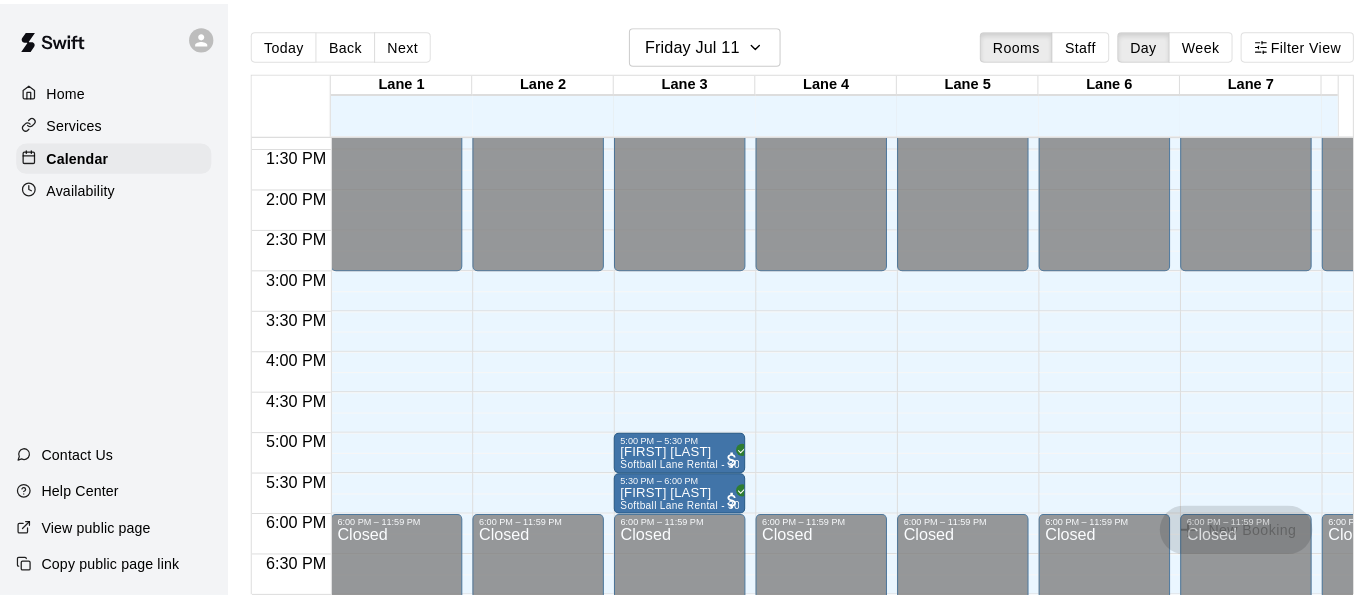 scroll, scrollTop: 1070, scrollLeft: 0, axis: vertical 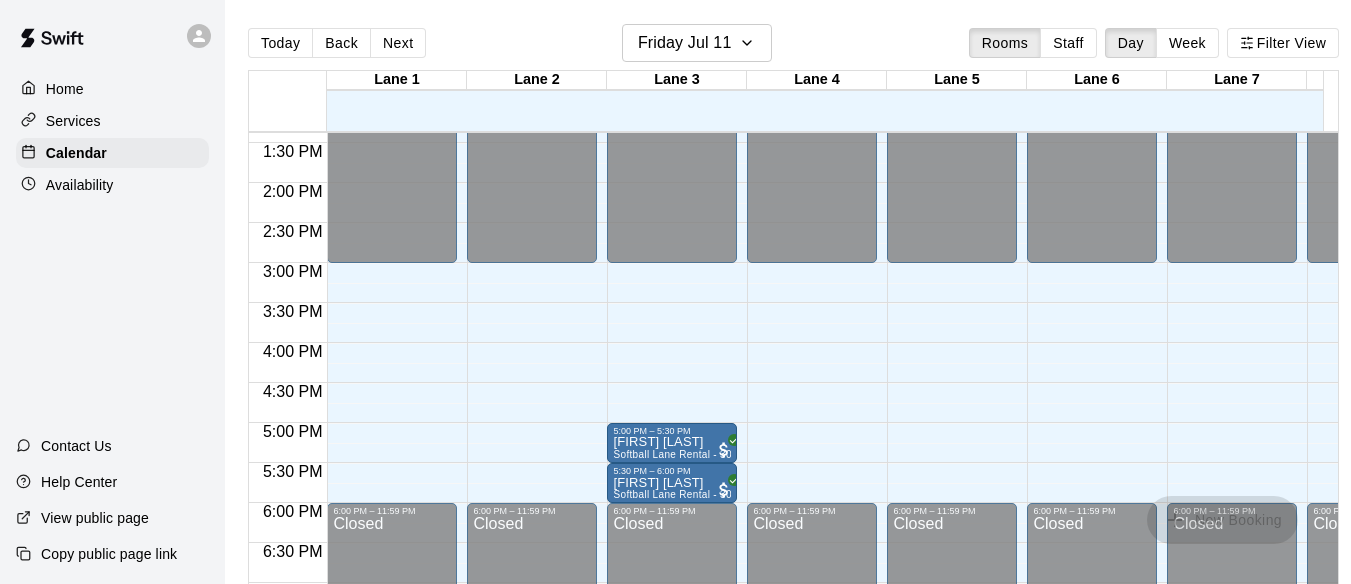 click on "Home" at bounding box center (65, 89) 